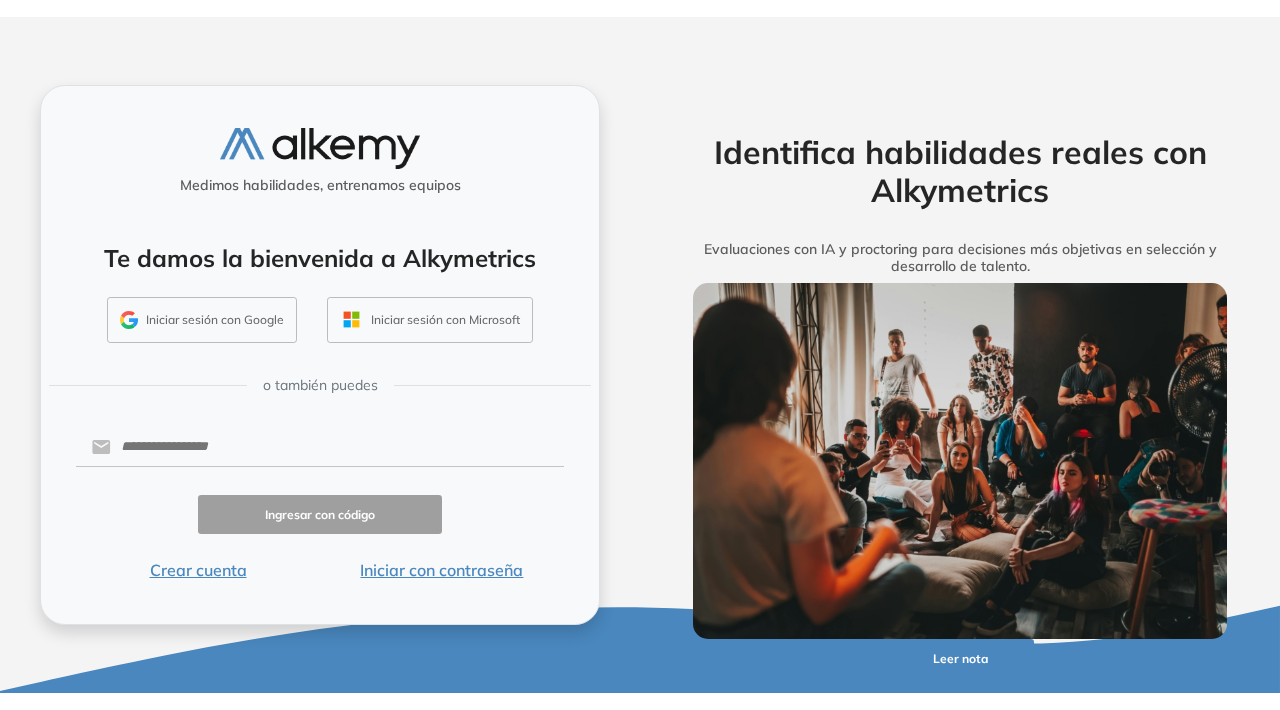 scroll, scrollTop: 0, scrollLeft: 0, axis: both 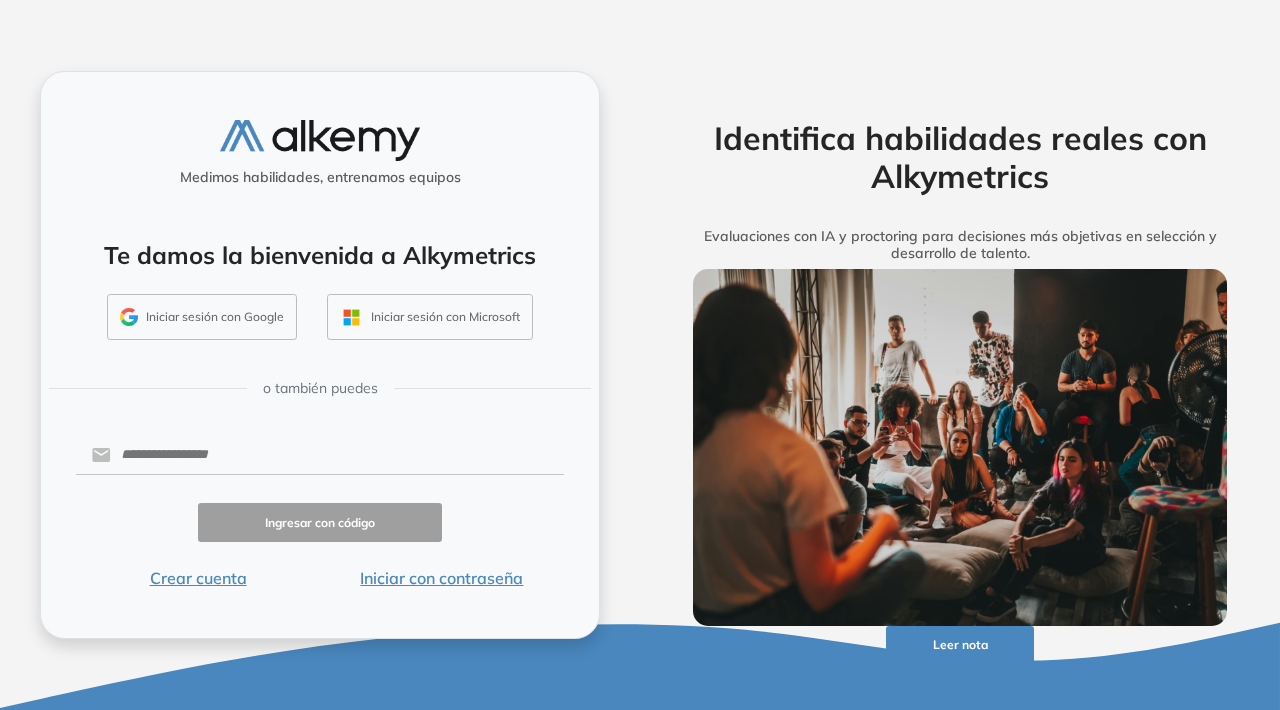 click on "Iniciar sesión con Microsoft" at bounding box center [430, 317] 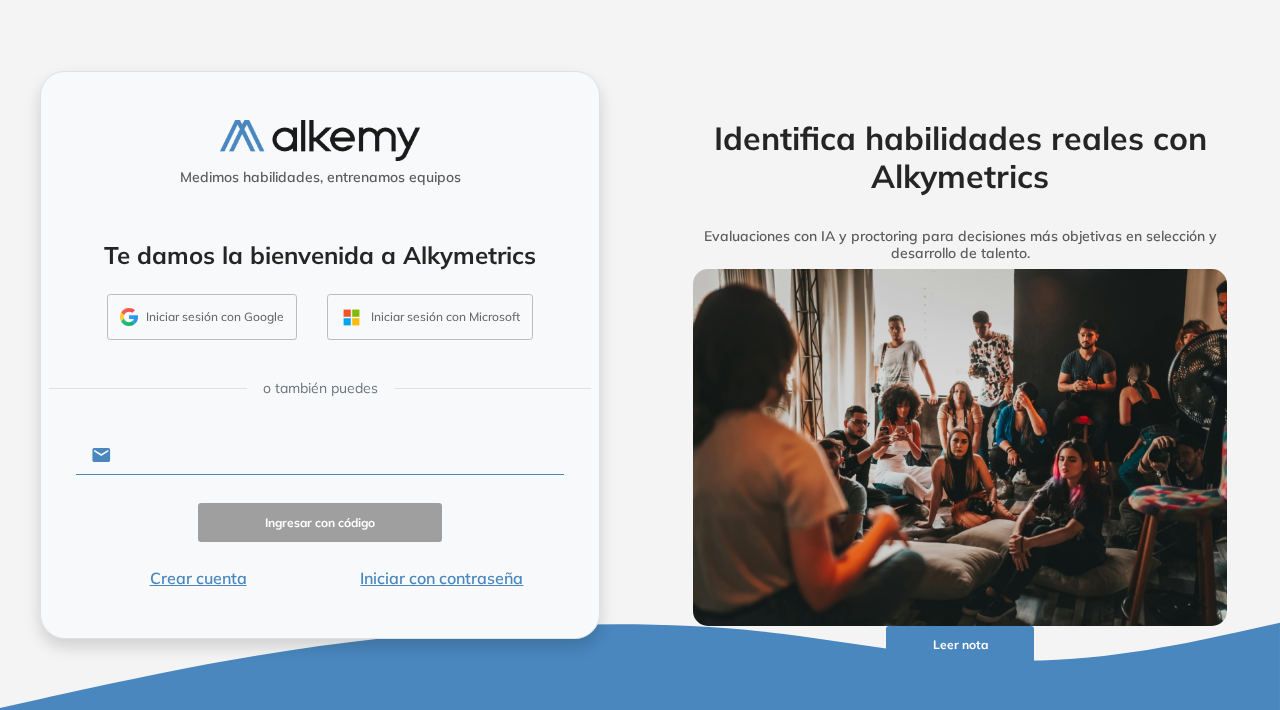 click at bounding box center [337, 455] 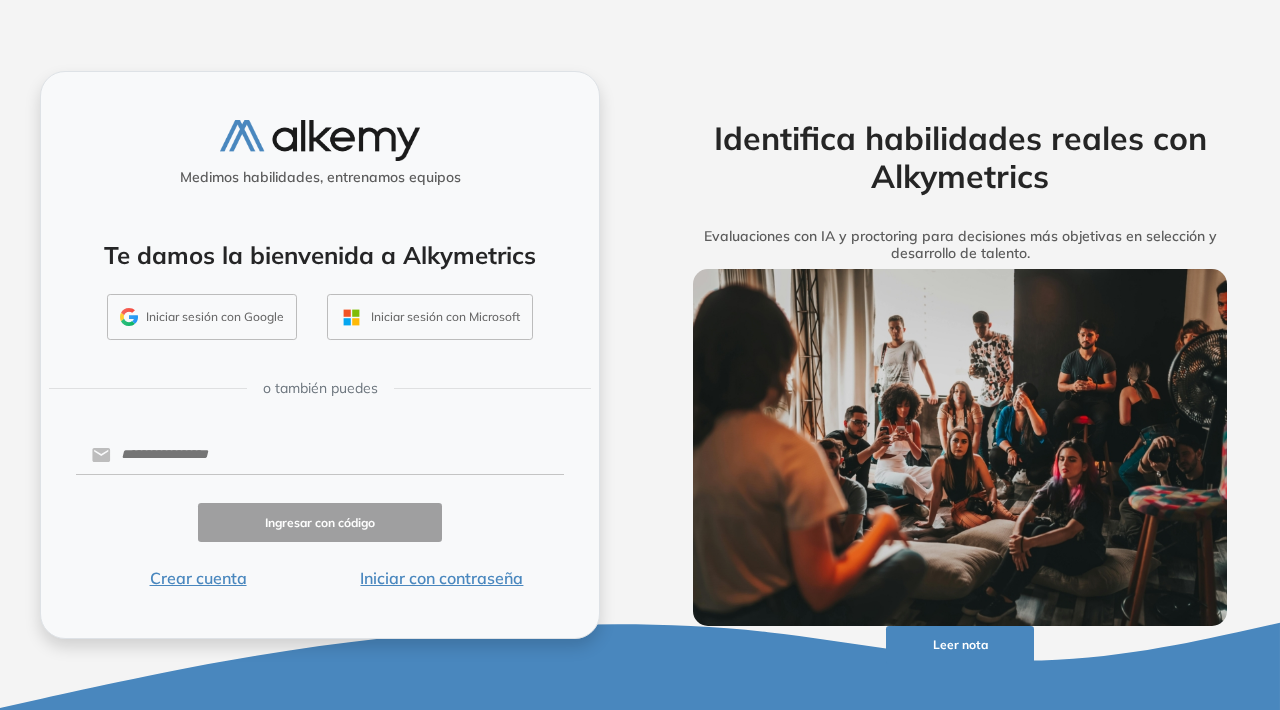 click on "Iniciar sesión con Microsoft" at bounding box center [430, 317] 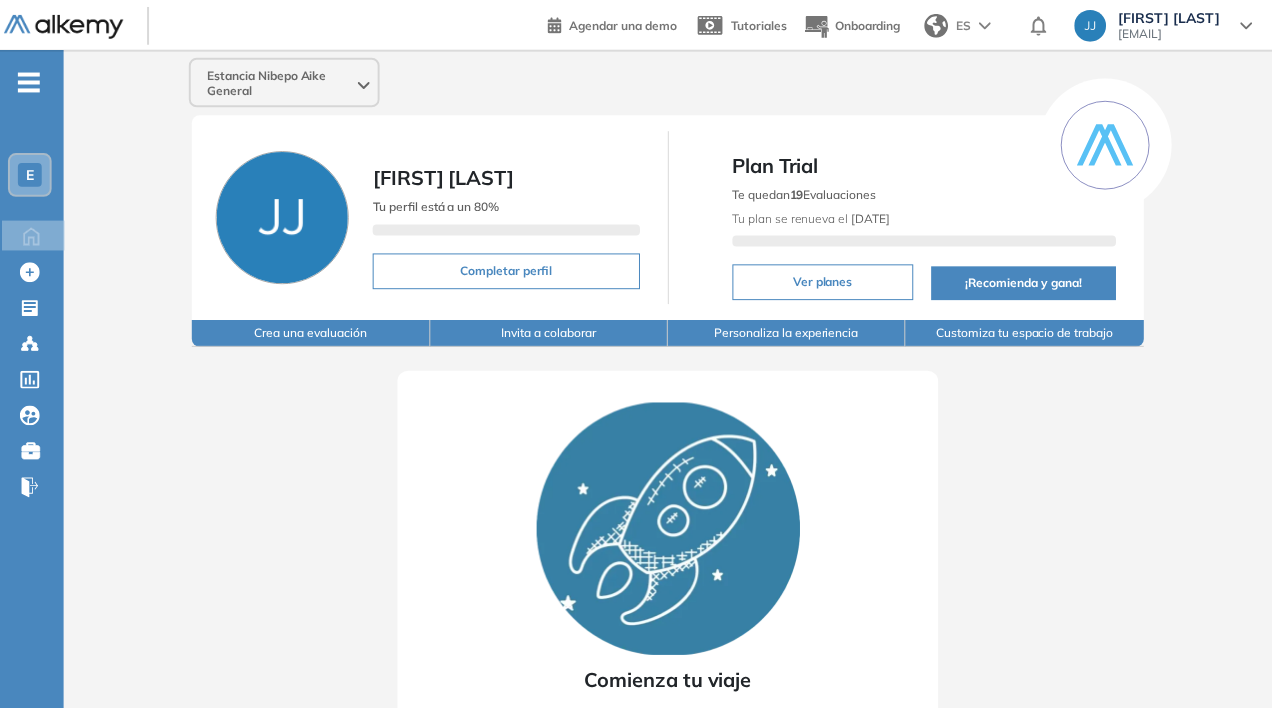 scroll, scrollTop: 0, scrollLeft: 0, axis: both 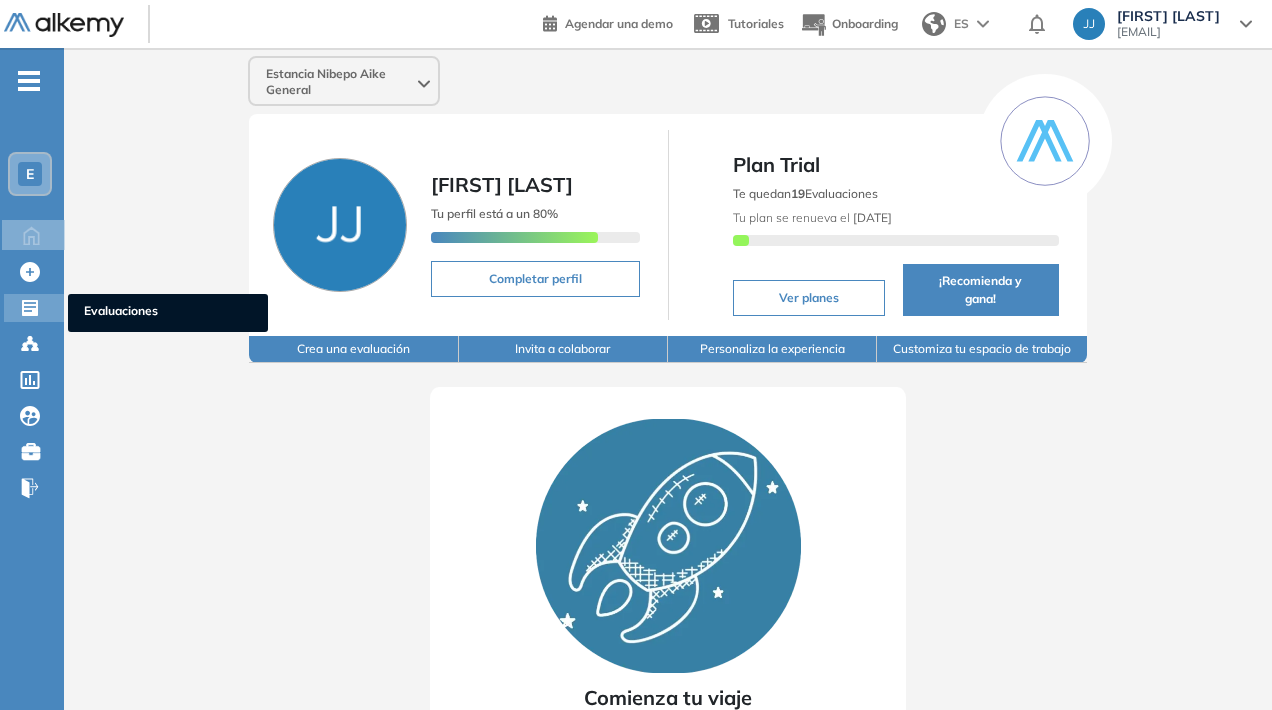 click 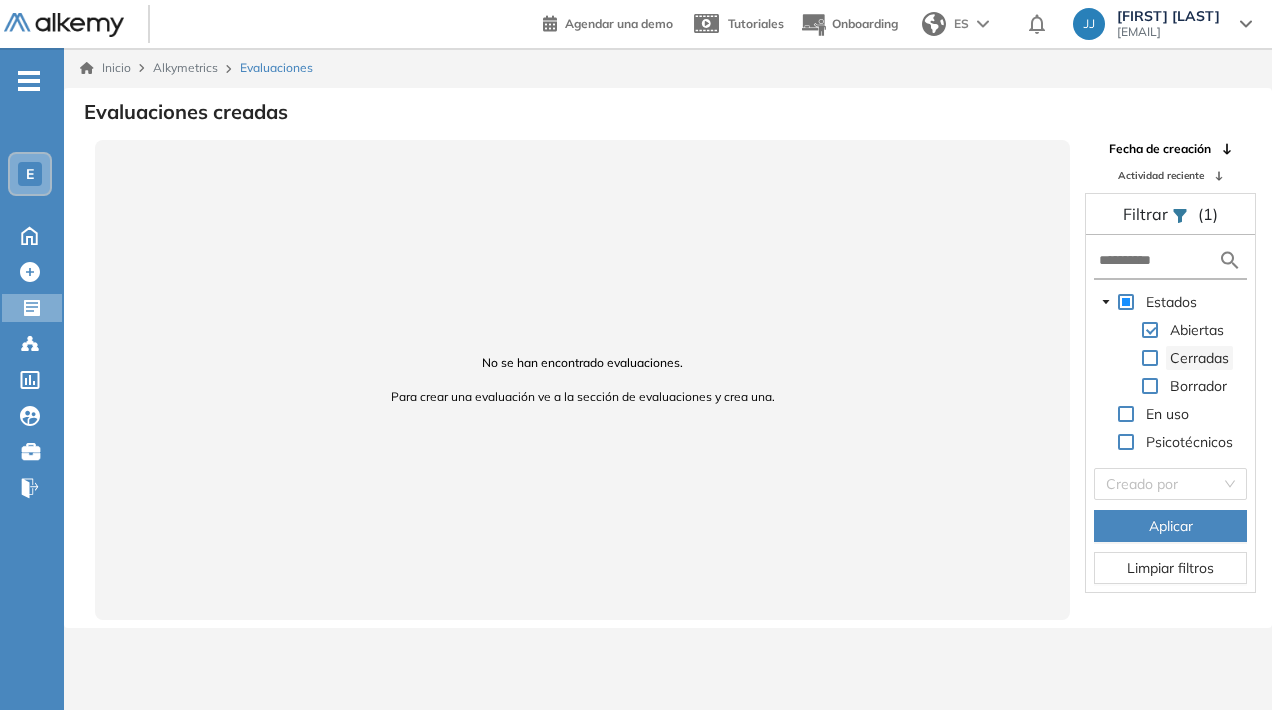 click on "Cerradas" at bounding box center (1199, 358) 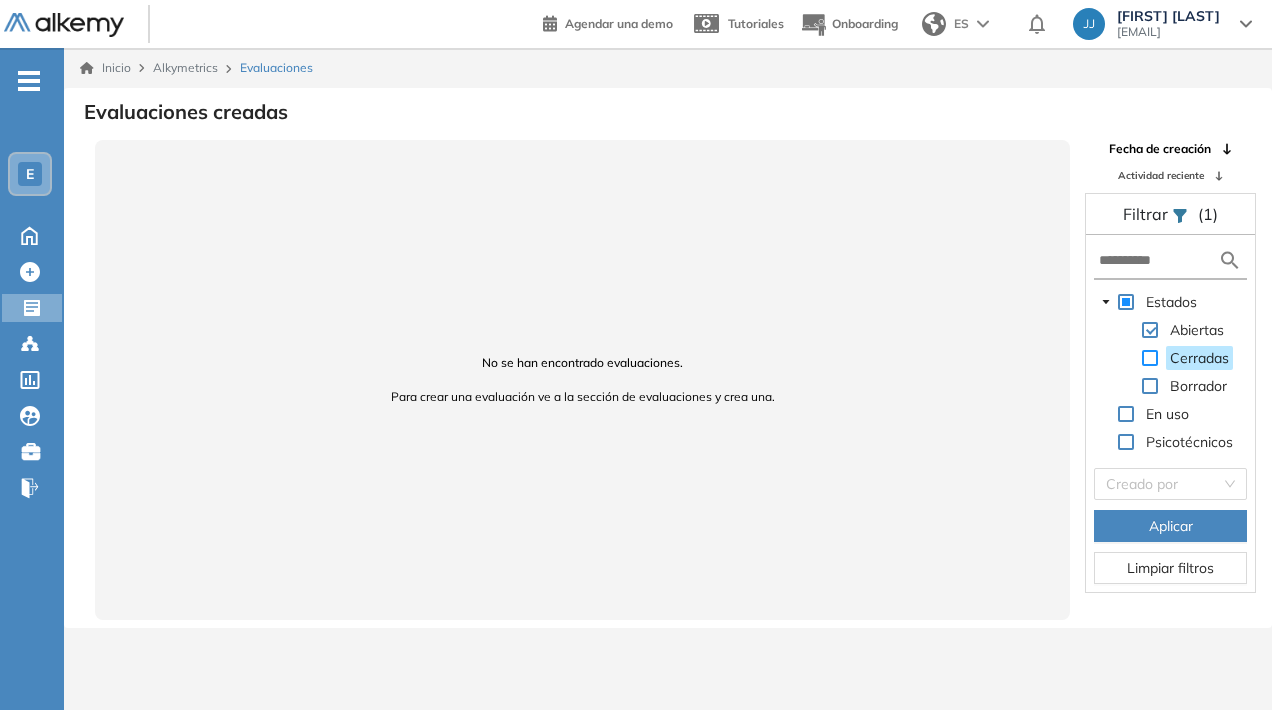 click at bounding box center [1150, 358] 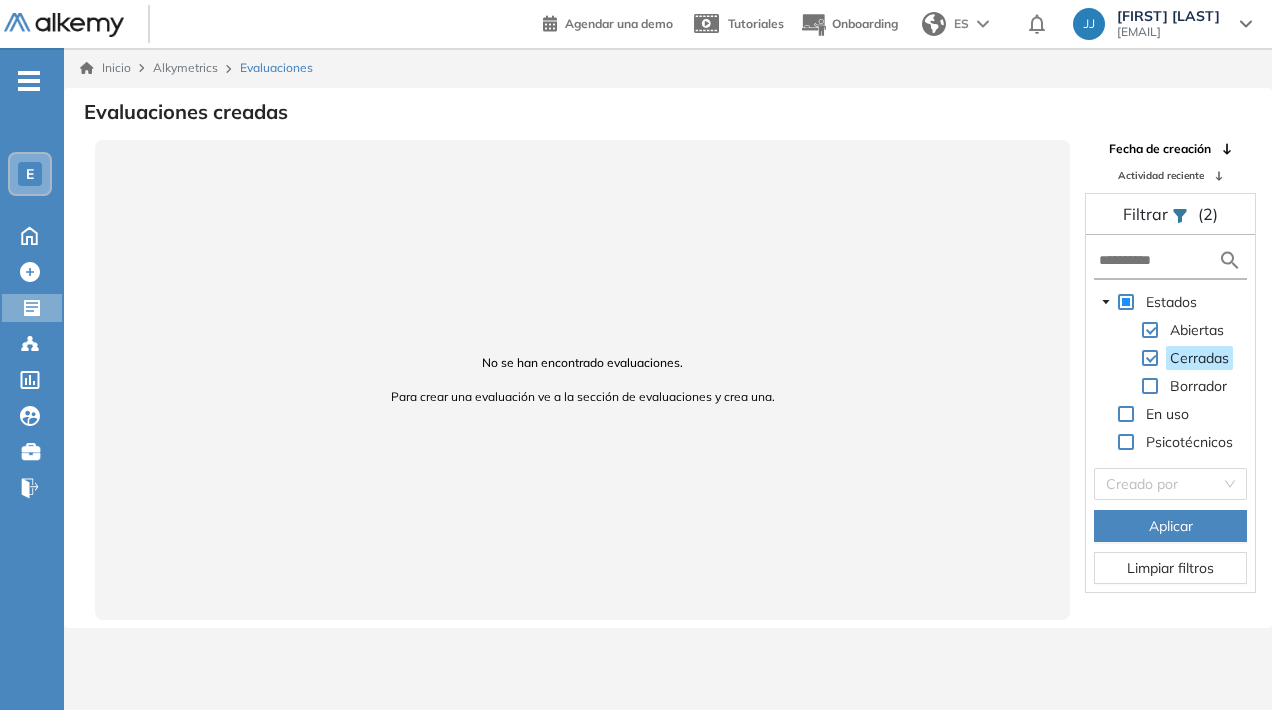 click on "Aplicar" at bounding box center [1170, 526] 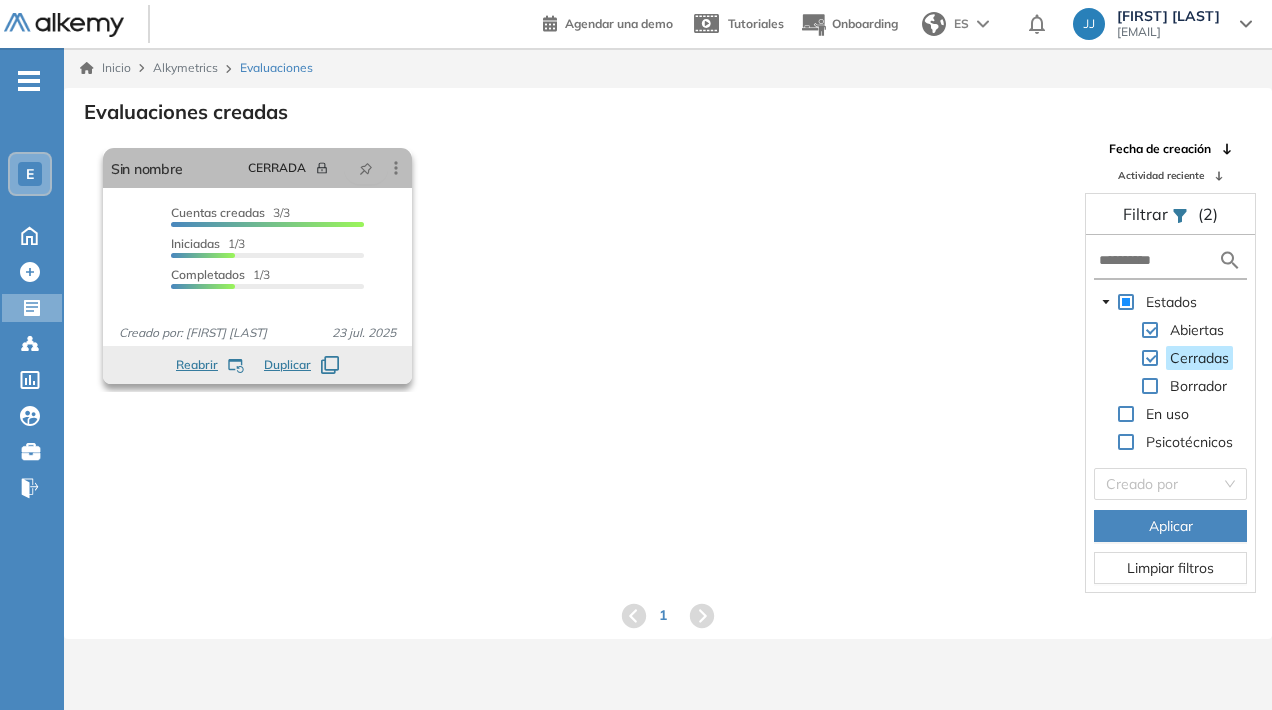 click on "Iniciadas 1/3" at bounding box center (267, 246) 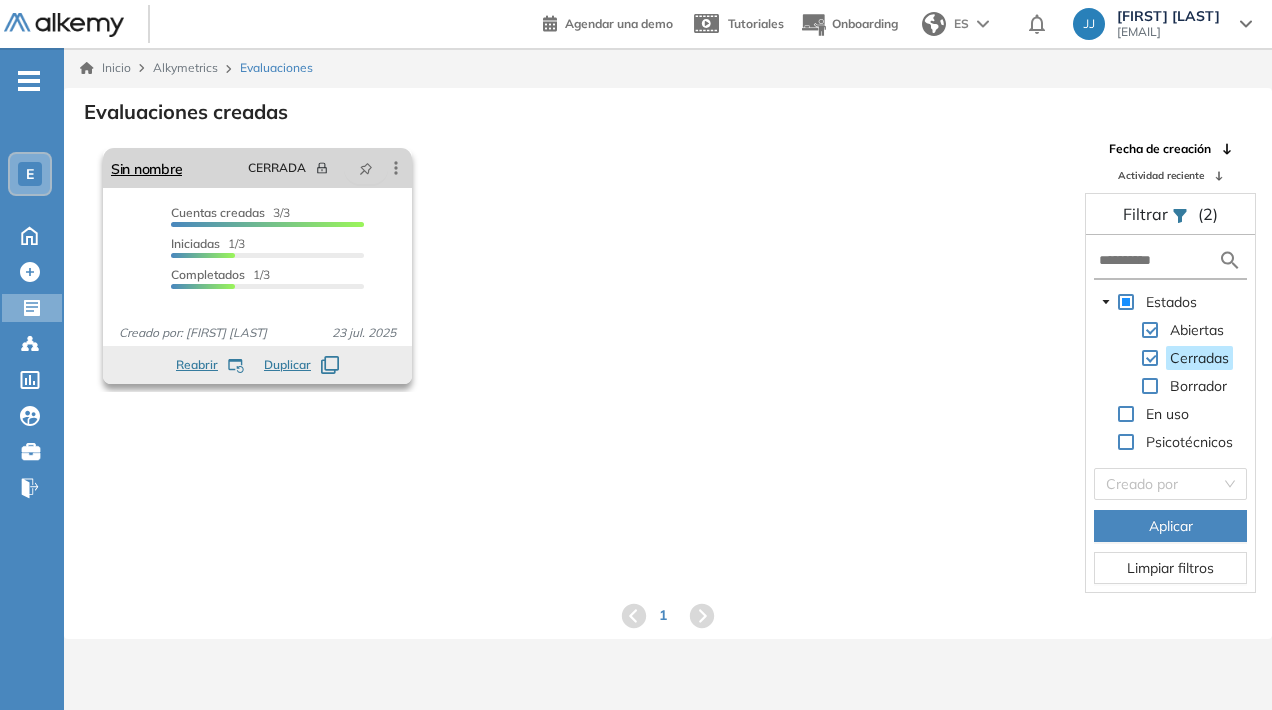 click 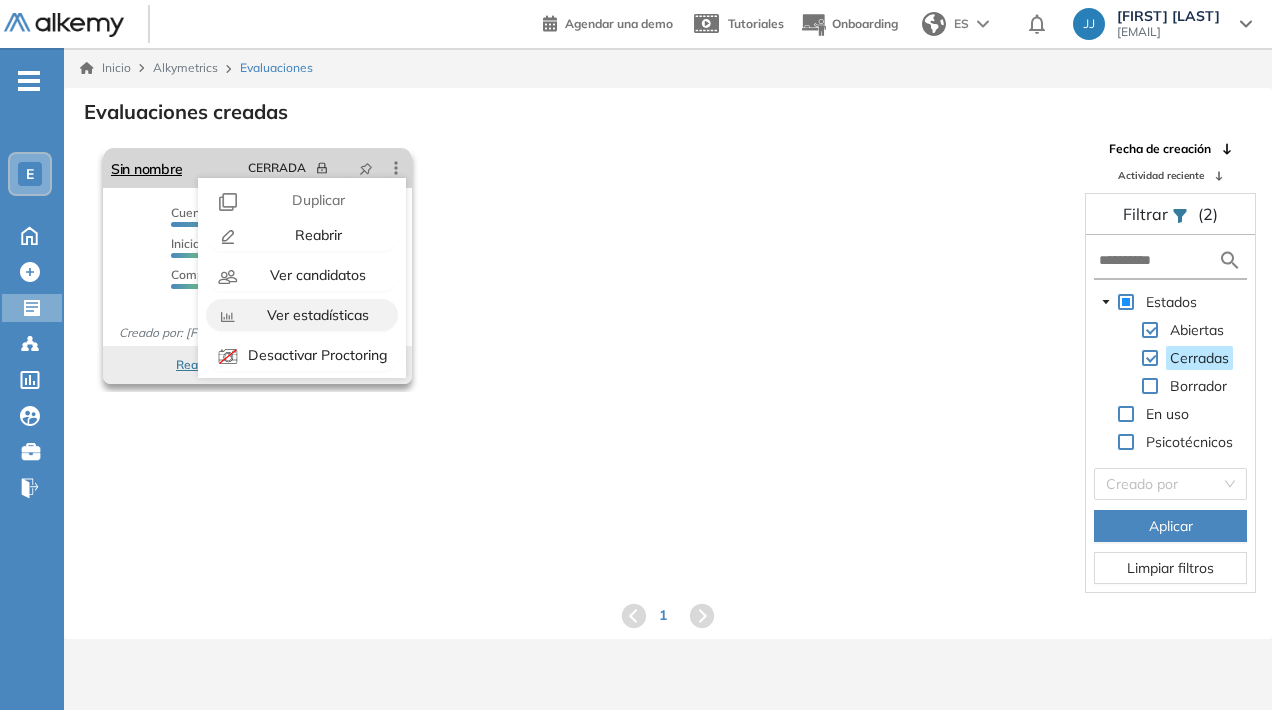 click on "Ver estadísticas" at bounding box center [316, 315] 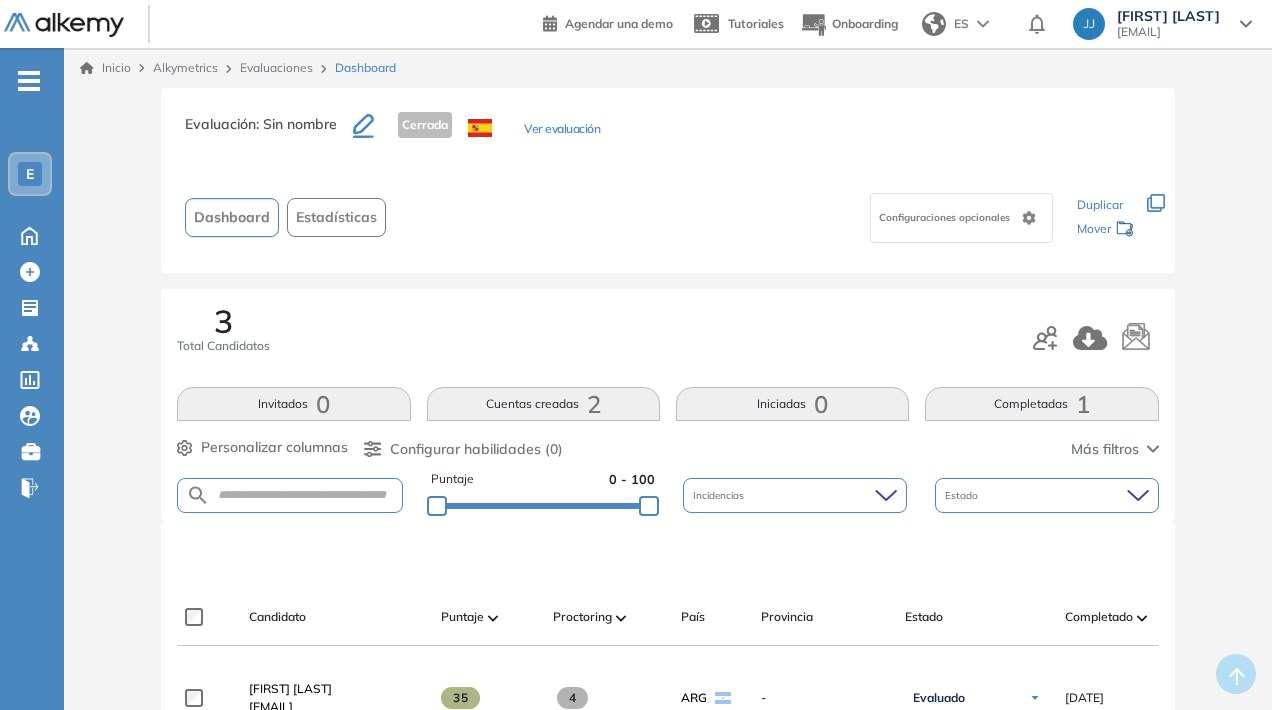 scroll, scrollTop: 89, scrollLeft: 0, axis: vertical 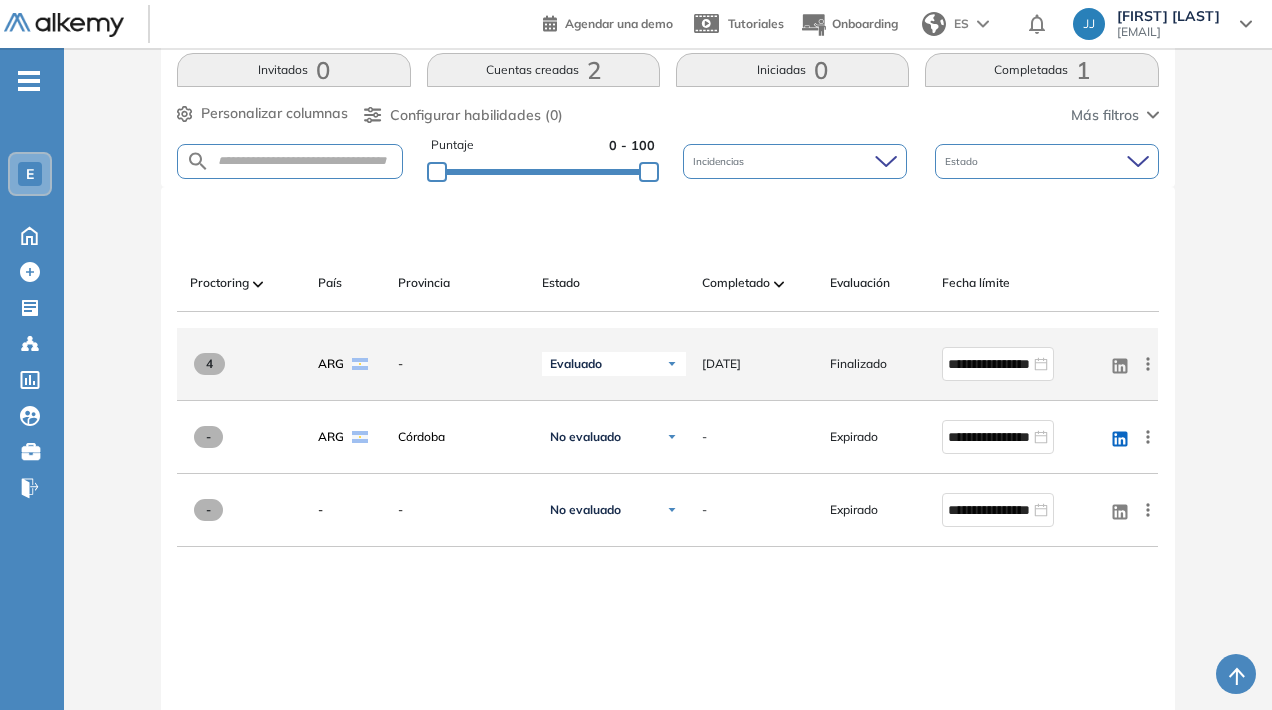 click 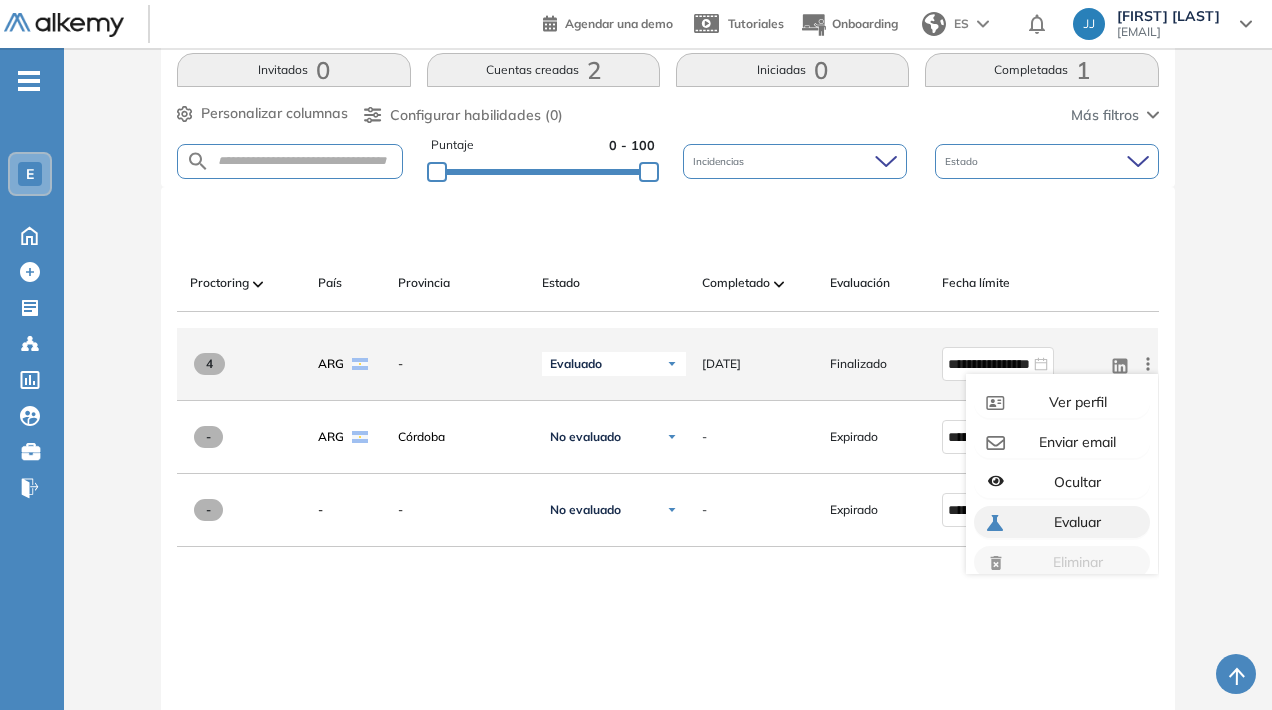 scroll, scrollTop: 16, scrollLeft: 0, axis: vertical 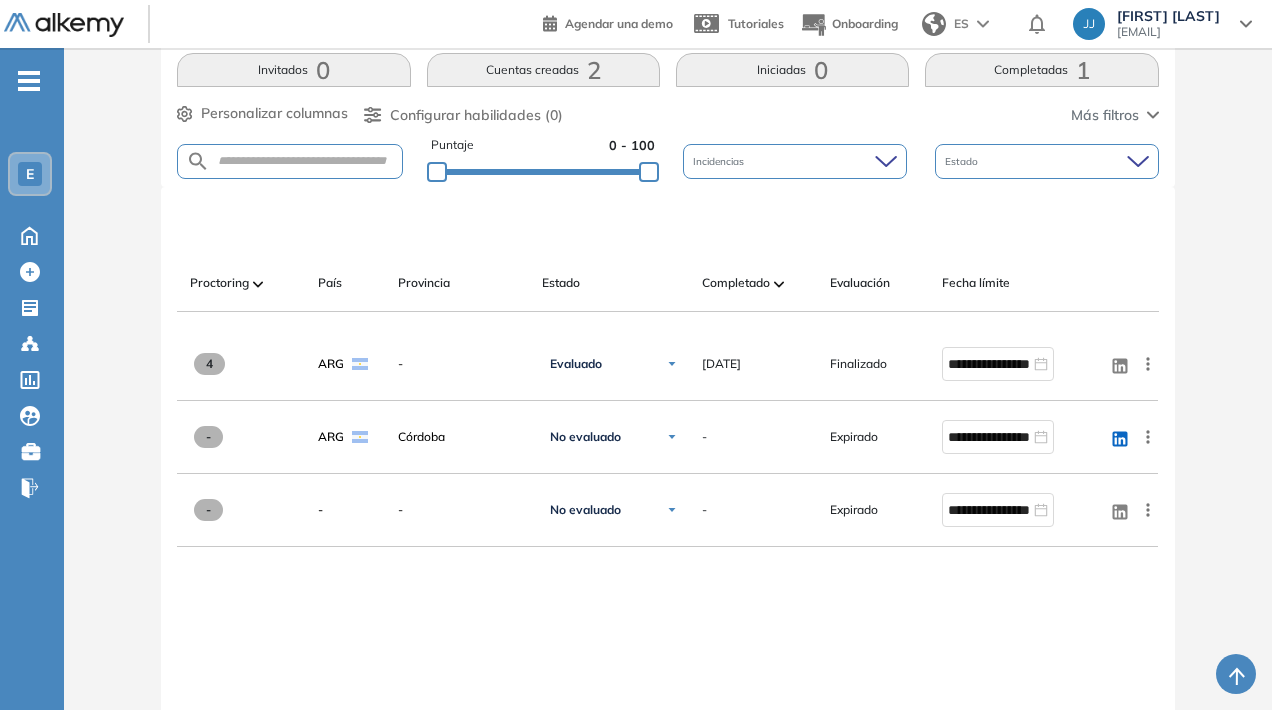 drag, startPoint x: 1206, startPoint y: 511, endPoint x: 1062, endPoint y: 419, distance: 170.88008 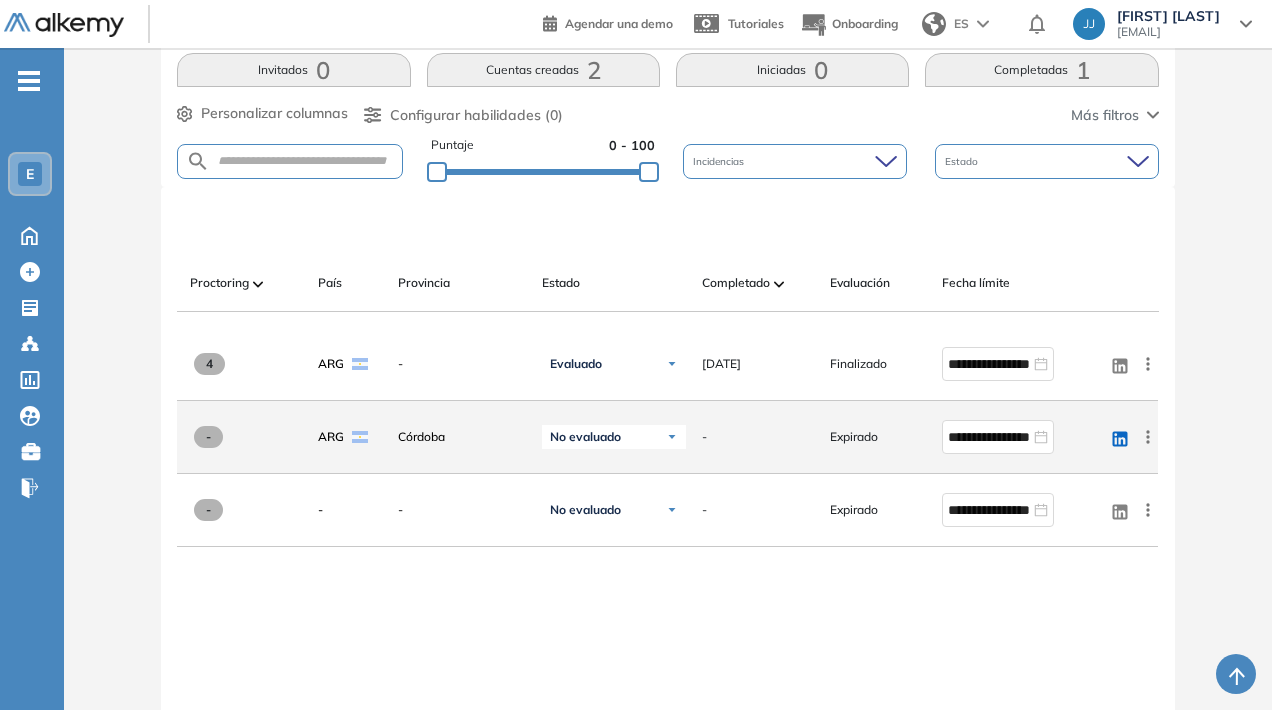 click on "Evaluación : Sin nombre Cerrada Ver evaluación Dashboard Estadísticas Configuraciones opcionales Los siguientes tests ya no están disponibles o tienen una nueva versión Revisa en el catálogo otras opciones o su detalle. Entendido Duplicar Mover 3 Total Candidatos Invitados 0 Cuentas creadas 2 Iniciadas 0 Completadas 1   Personalizar columnas Personalizar columnas Candidato Fijar columna Puntaje Fijar columna Proctoring Fijar columna País Fijar columna Provincia Fijar columna Estado Fijar columna Completado Fijar columna Evaluación Fijar columna Fecha límite Fijar columna Resolución de problemas - Intermedio Personalidad Alkemy - INAP Intereses y Motivación - Parte 1 Razonamiento Lógico - Intermedio Intereses y Motivación - Parte 2 Cancelar Aplicar Configurar habilidades (0) Más filtros Puntaje 0 - 100 Incidencias Estado Candidato Puntaje Proctoring País Provincia Estado Completado Evaluación Fecha límite Linkedin   Juliana Jansma julijansma@gmail.com     35     4     ARG     -     Evaluado" at bounding box center (668, 346) 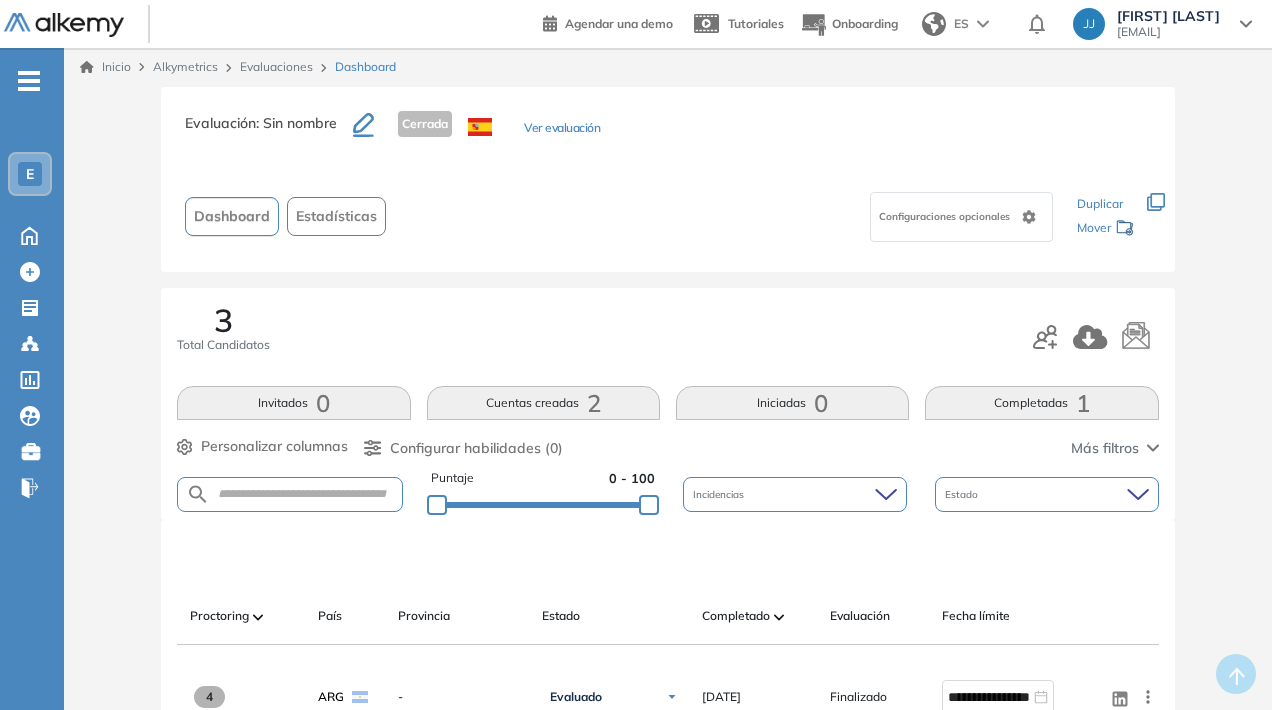 scroll, scrollTop: 0, scrollLeft: 0, axis: both 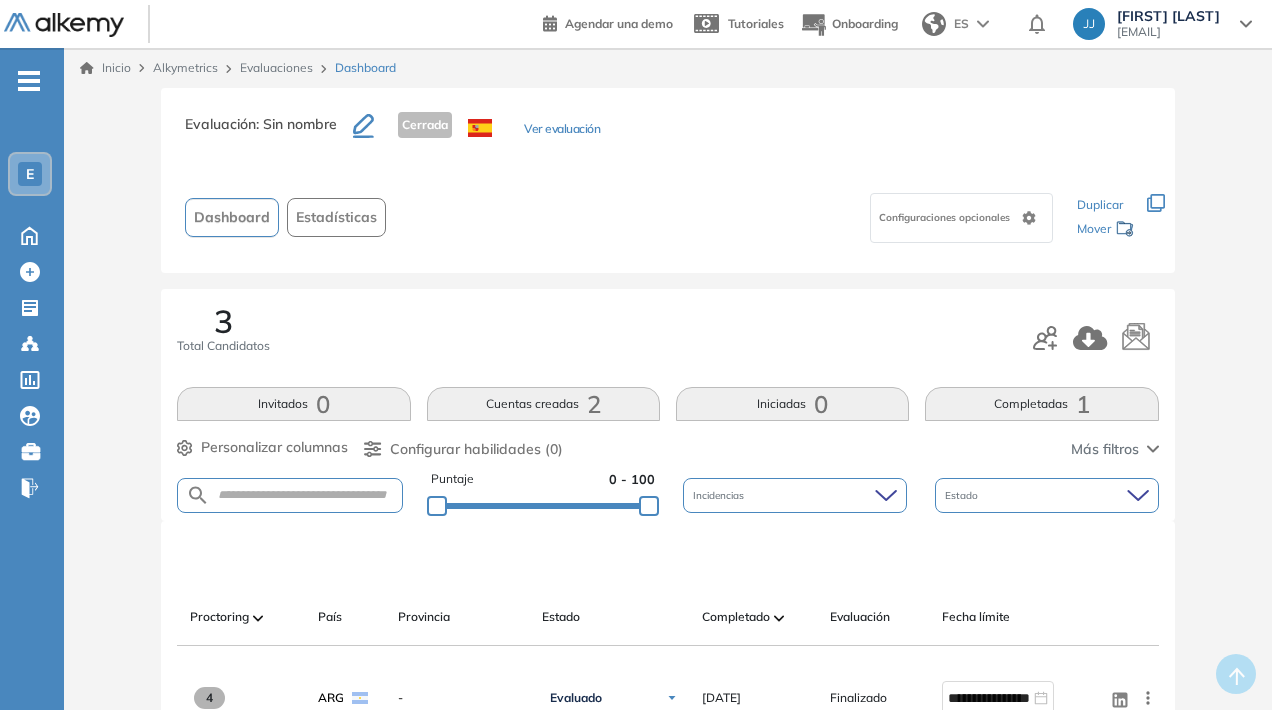 drag, startPoint x: 1031, startPoint y: 406, endPoint x: 1014, endPoint y: 414, distance: 18.788294 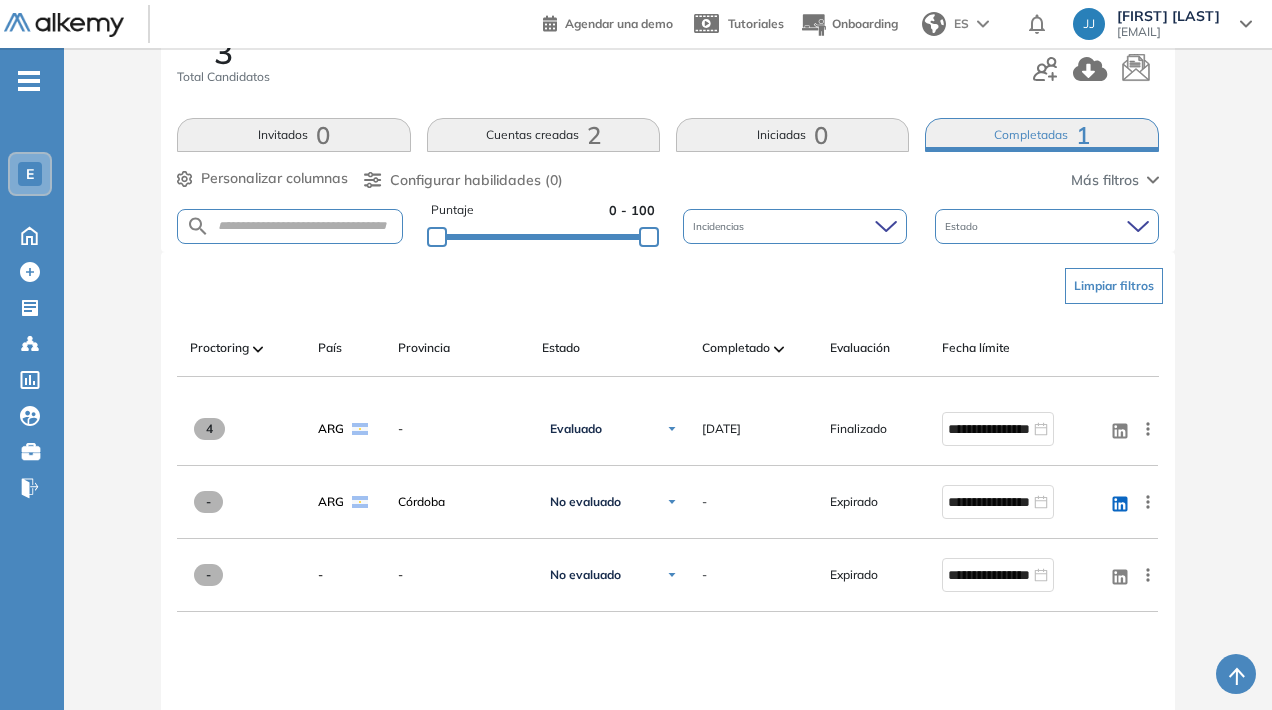 scroll, scrollTop: 0, scrollLeft: 0, axis: both 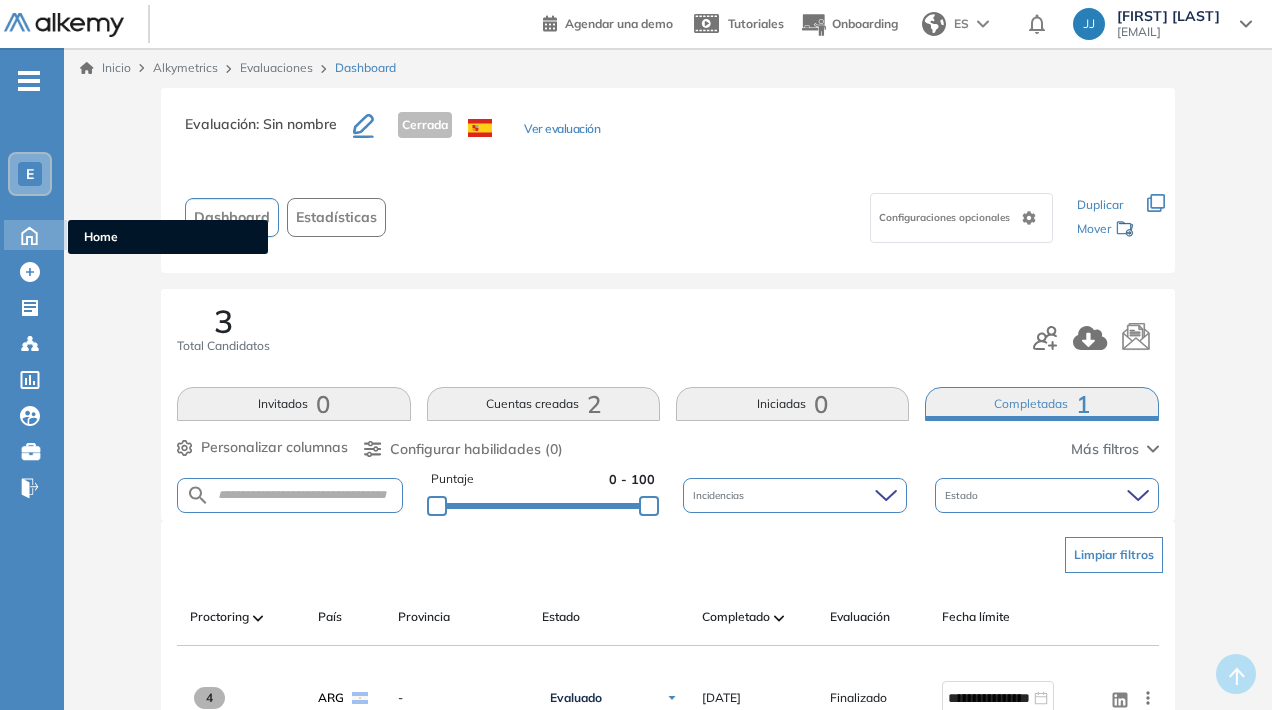 click 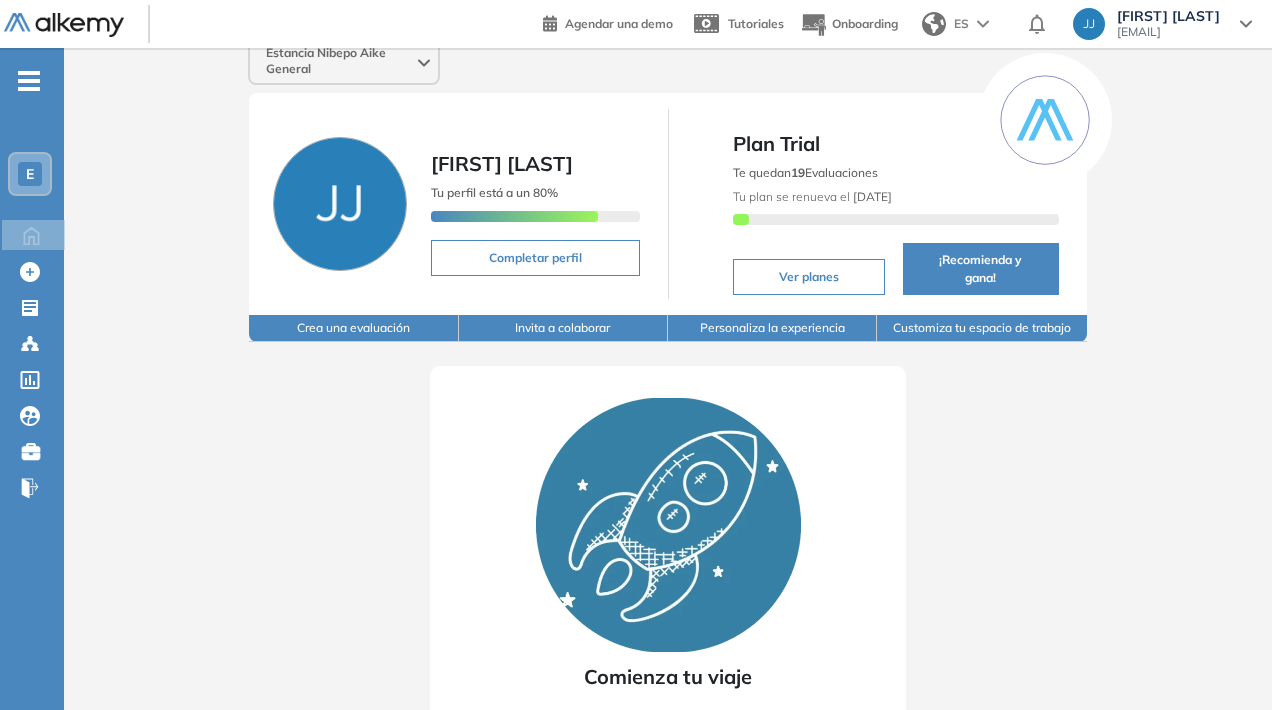 scroll, scrollTop: 173, scrollLeft: 0, axis: vertical 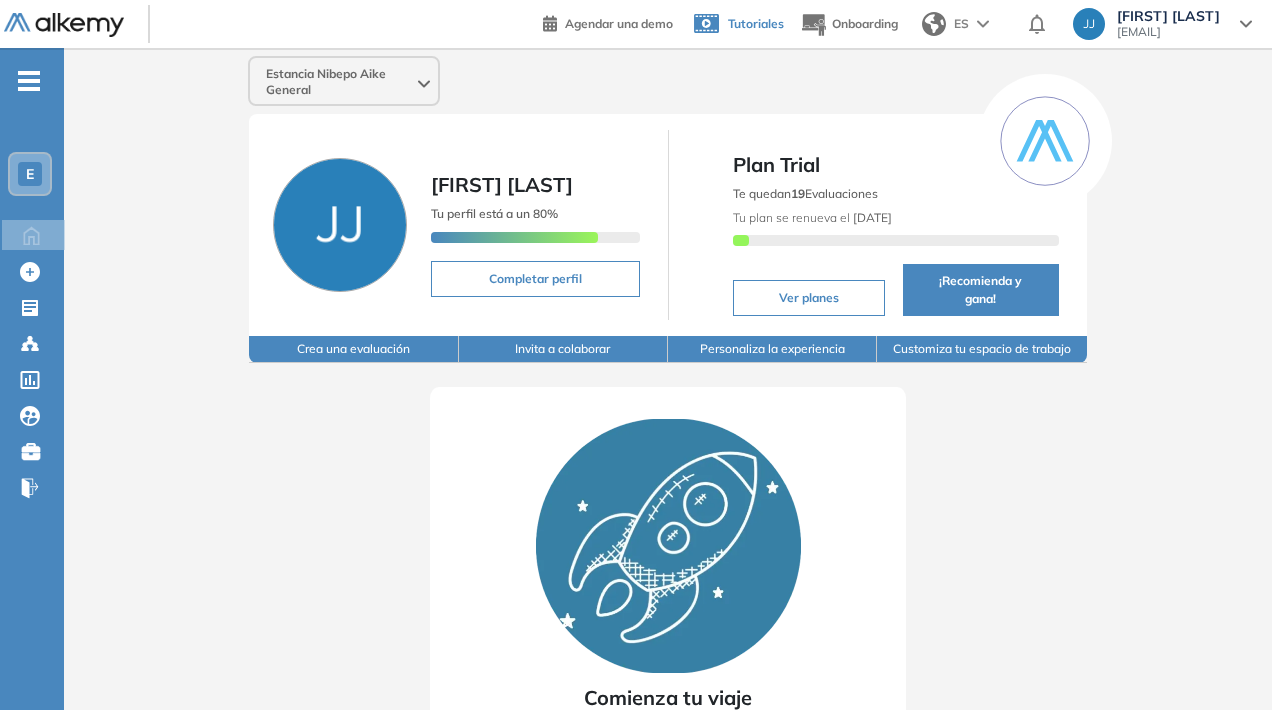 click on "Tutoriales" at bounding box center (756, 23) 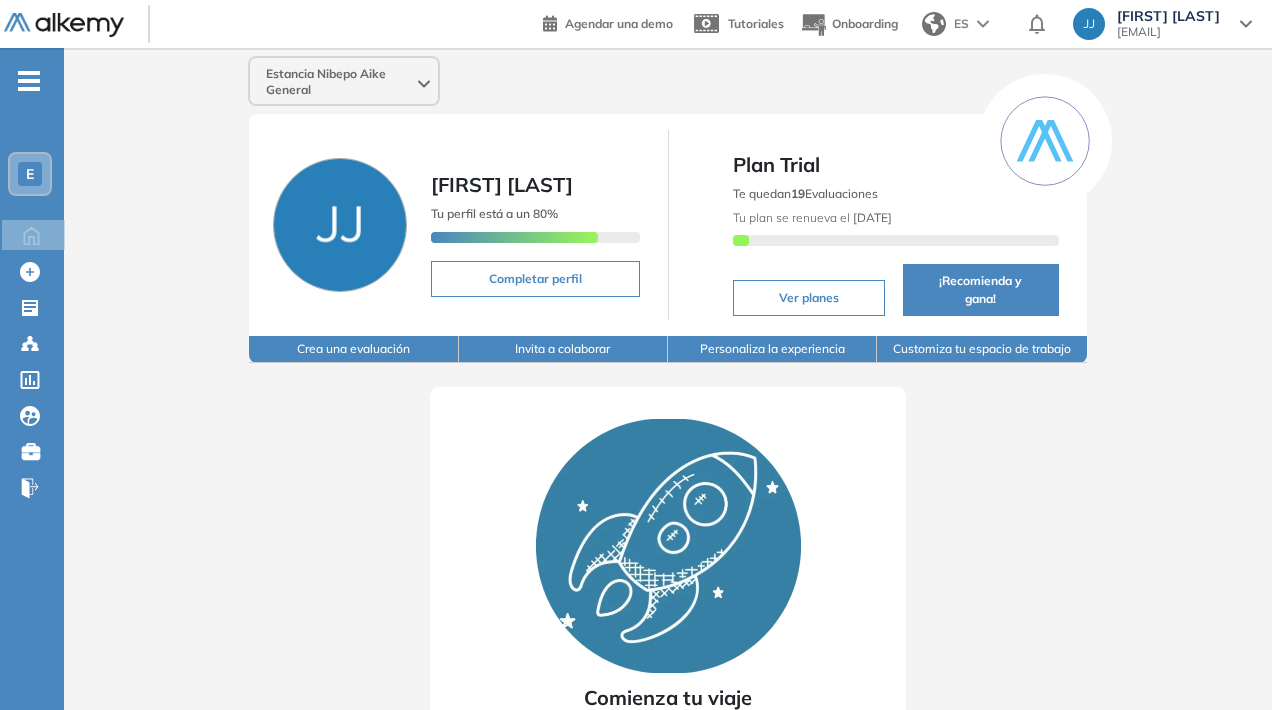 click on "E Home Home Crear Evaluación Crear Evaluación Evaluaciones Evaluaciones Candidatos Candidatos Catálogo de tests Catálogo de tests Comunidad Alkemy Comunidad Alkemy Bolsa de trabajo Bolsa de trabajo Cerrar sesión Cerrar sesión" at bounding box center (32, 292) 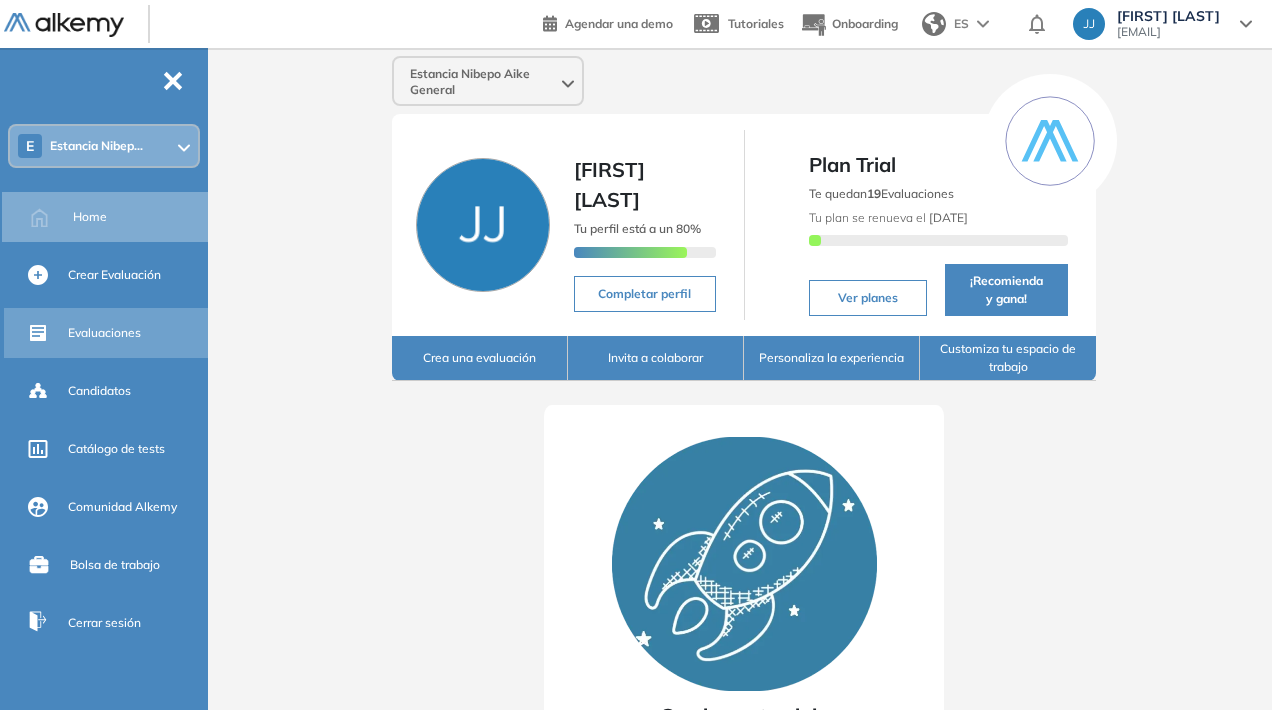 click on "Evaluaciones" at bounding box center [104, 333] 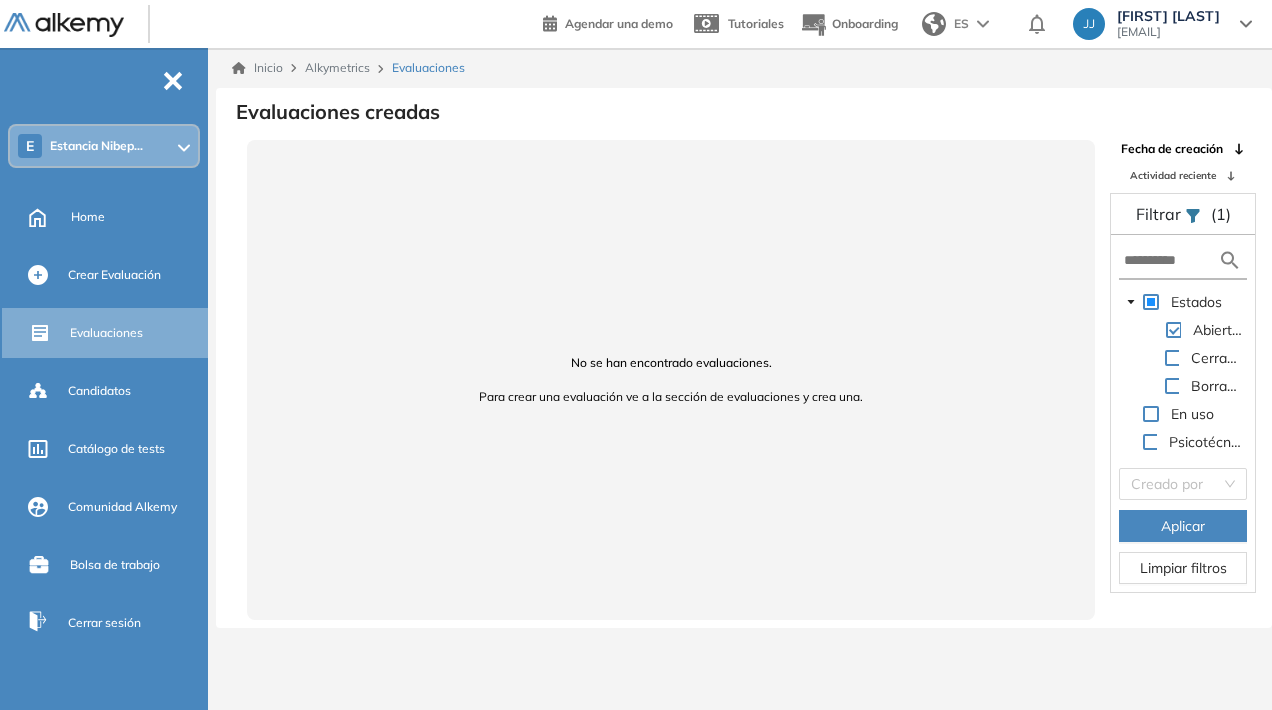 click on "Cerradas" at bounding box center (1183, 360) 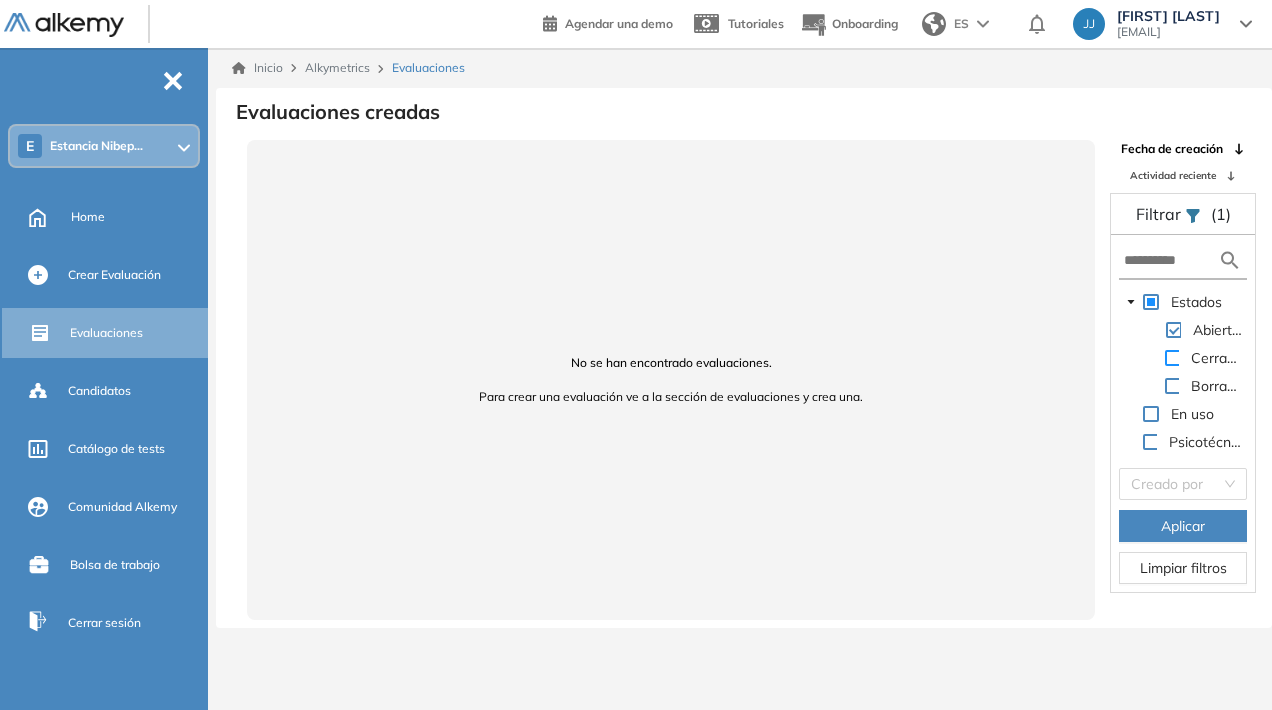 click at bounding box center (1173, 358) 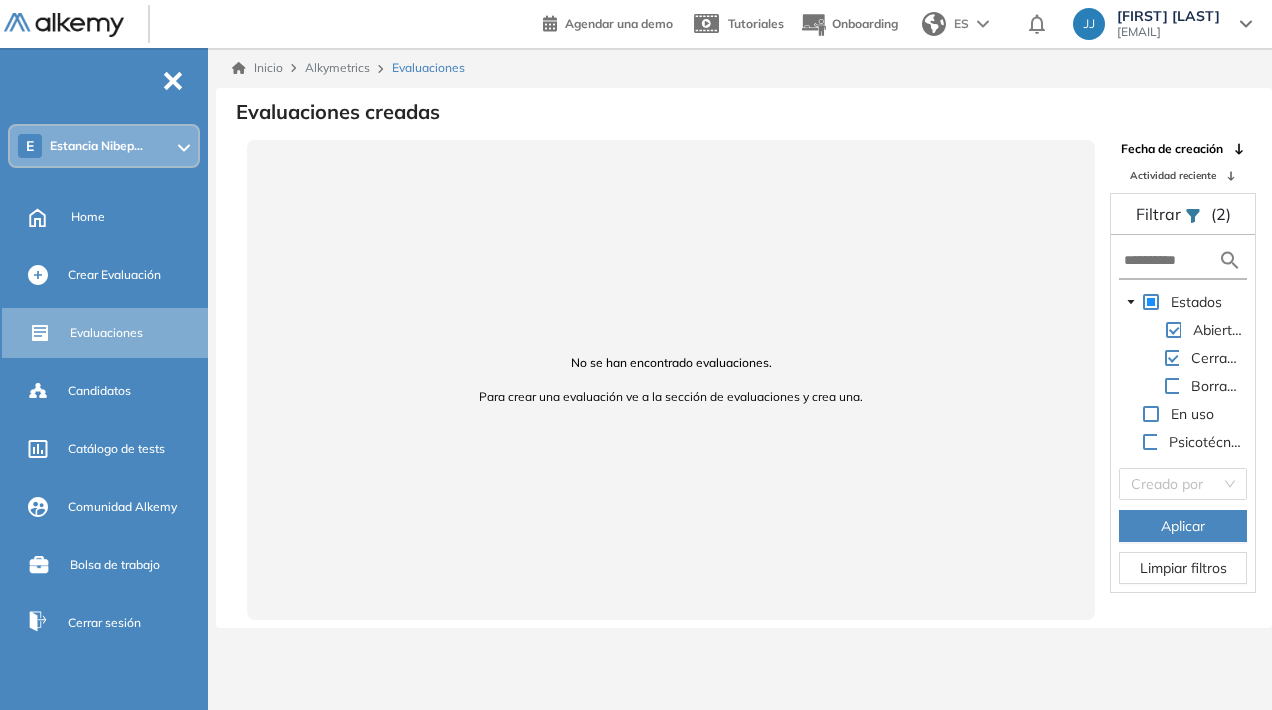 drag, startPoint x: 1206, startPoint y: 532, endPoint x: 1125, endPoint y: 536, distance: 81.09871 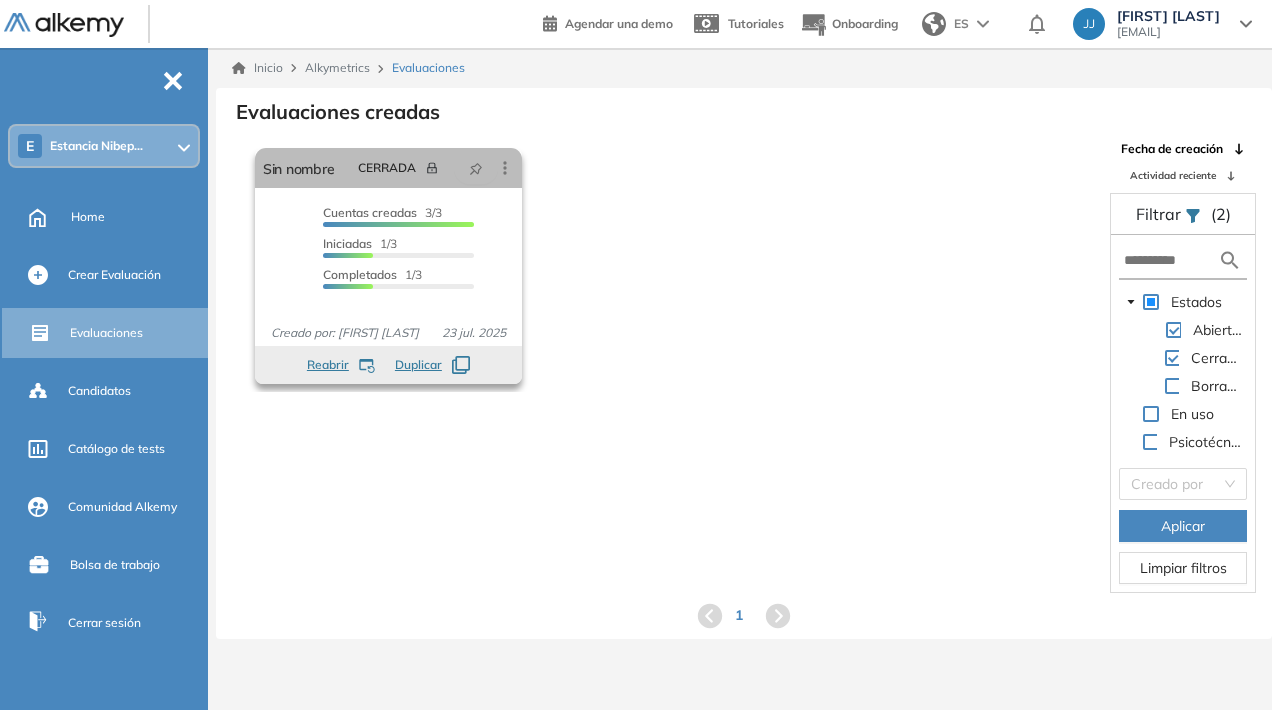 click on "Reabrir" at bounding box center (328, 365) 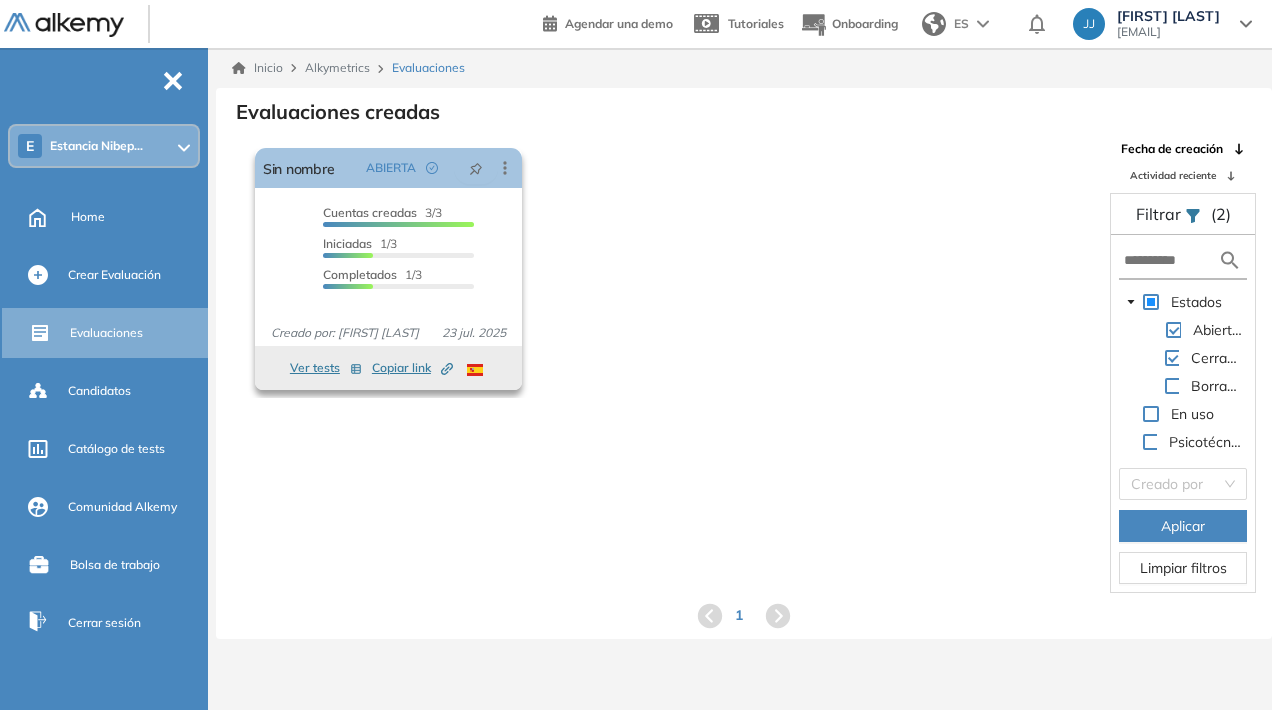 click on "Ver tests" at bounding box center [326, 368] 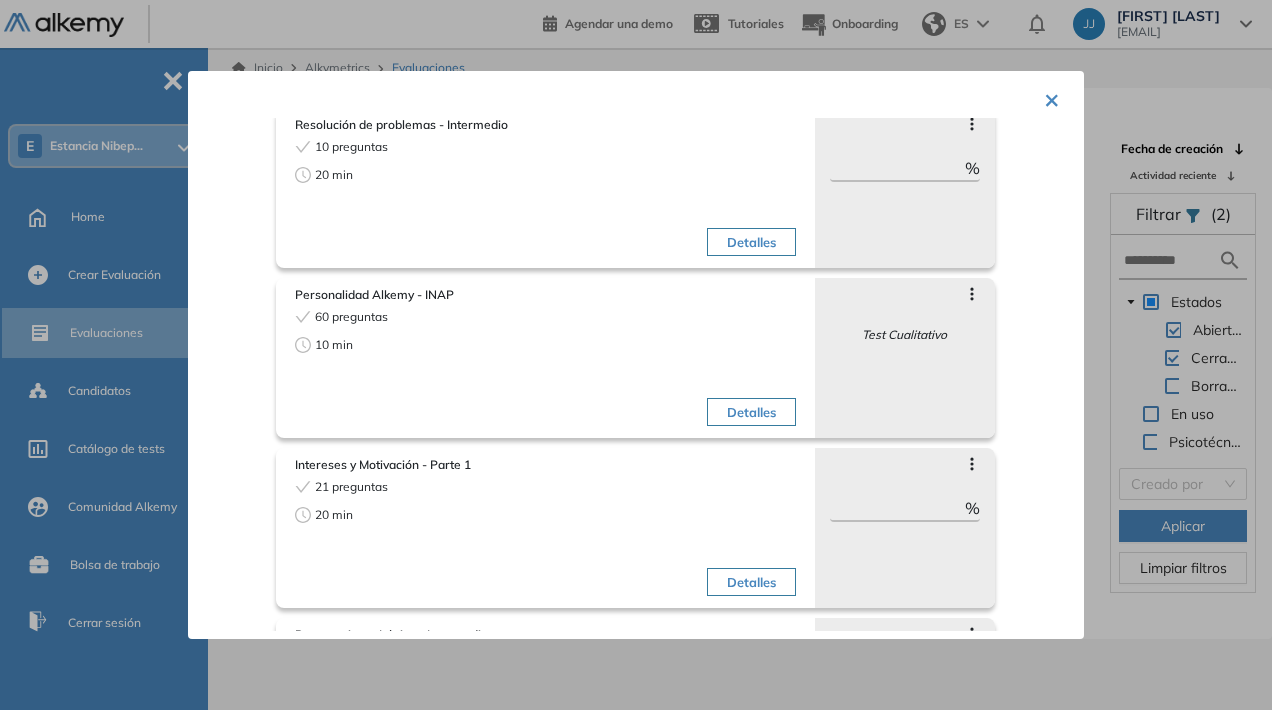 scroll, scrollTop: 125, scrollLeft: 0, axis: vertical 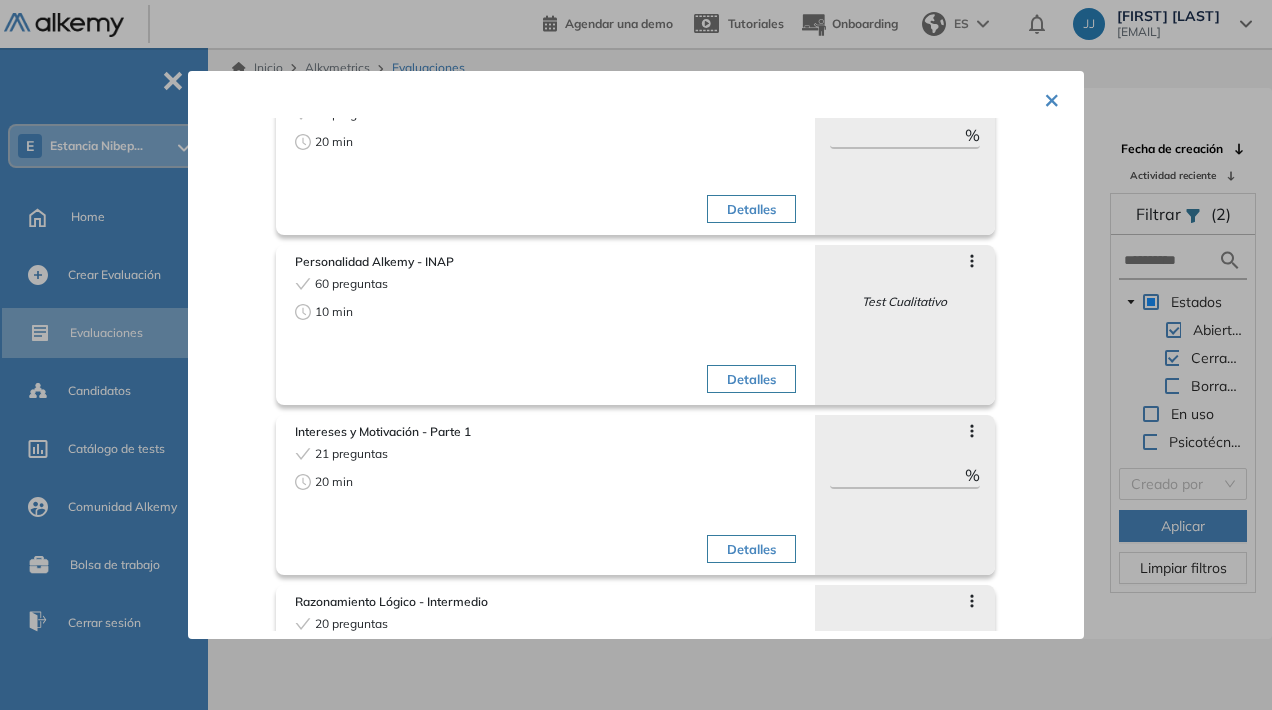 click on "×" at bounding box center (1052, 98) 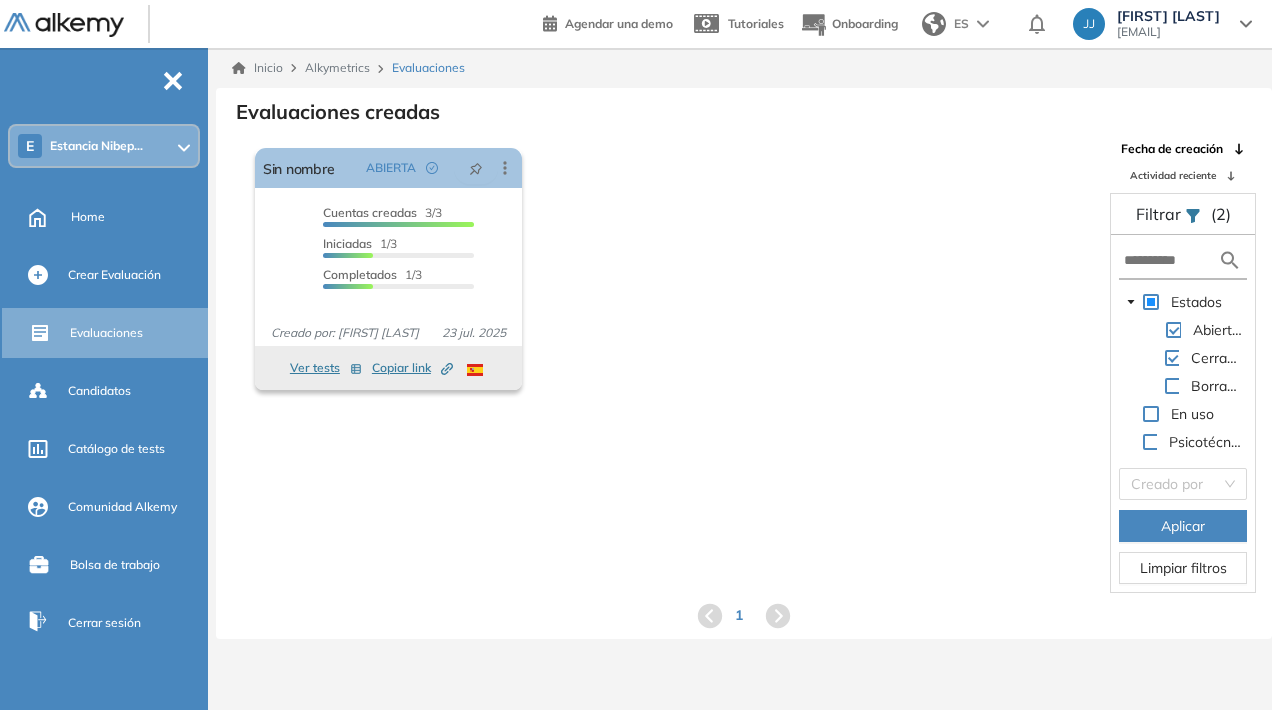 scroll, scrollTop: 2, scrollLeft: 0, axis: vertical 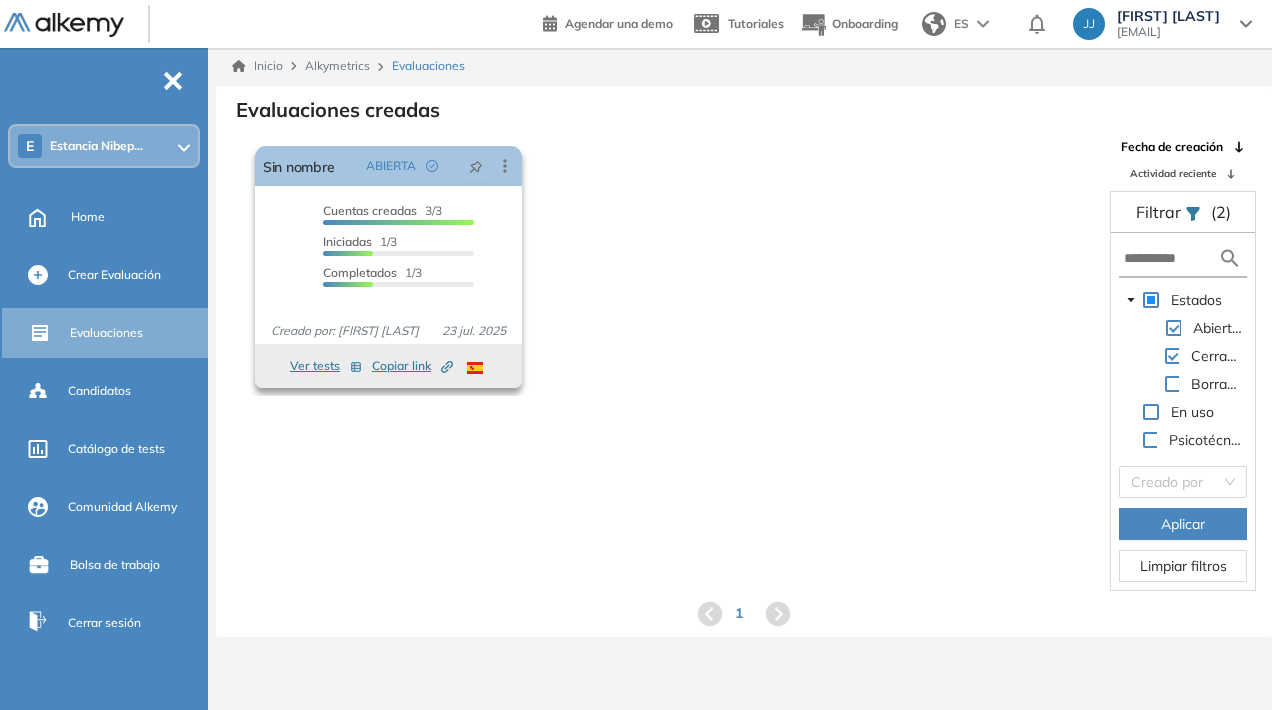 click 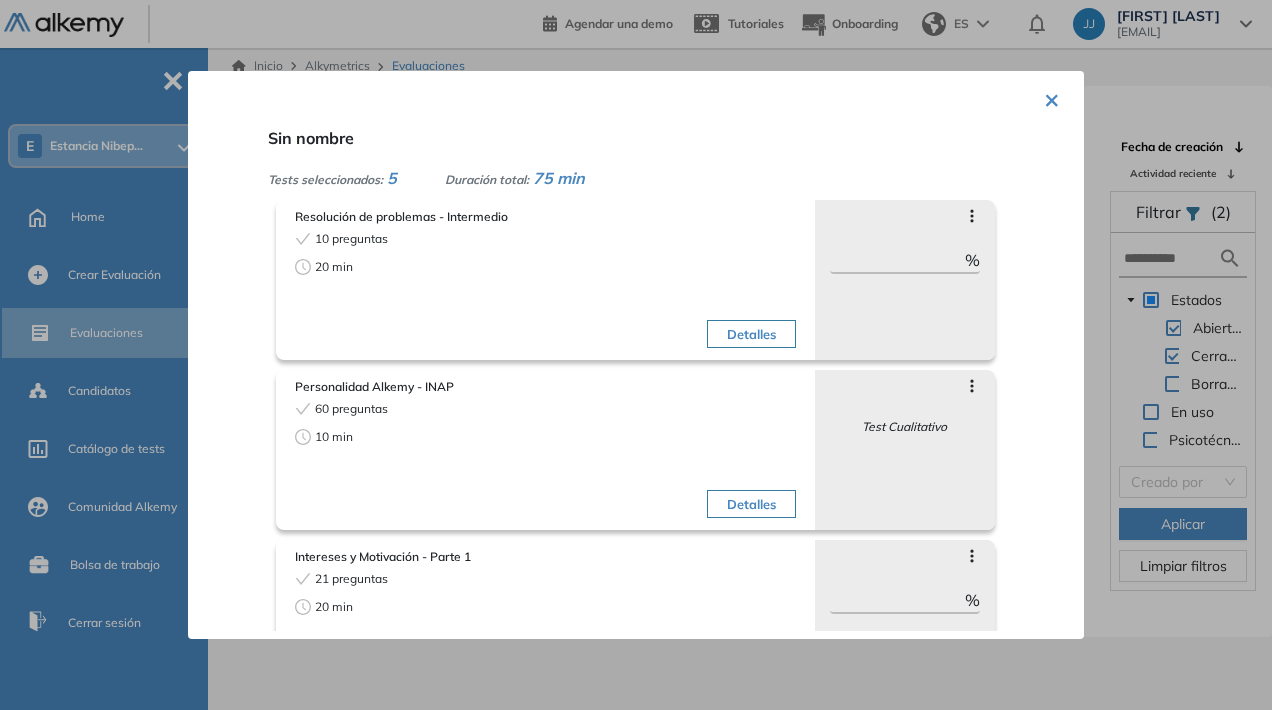 click on "× Sin nombre Tests seleccionados:  5 Duración total:  75 min   Resolución de problemas - Intermedio 10 preguntas 20 min Detalles Saltar preguntas ** % Objetivos de la evaluación Lógica Matemátic... Razonamiento Crí... Suficiencia de D... Identificación d... Roles target Todos los roles   Personalidad Alkemy - INAP 60 preguntas 10 min Detalles Saltar preguntas Test Cualitativo Objetivos de la evaluación Autopercepción Analítico o Intu... Innovador o Norm... Orientado a pers... Planificador o P... Roles target Todos los roles   Intereses y Motivación - Parte 1 21 preguntas 20 min Detalles Saltar preguntas ** % Objetivos de la evaluación Reclutamiento Intereses Motivación Expectativas Roles target Todos los roles   Razonamiento Lógico - Intermedio 20 preguntas 20 min Detalles Saltar preguntas ** % Objetivos de la evaluación Resolución de pr... Toma de decision... Análisis de Dato... Patrones Abstracción Roles target Todos los roles   Intereses y Motivación - Parte 2 15 preguntas 5 min ** %" at bounding box center (636, 355) 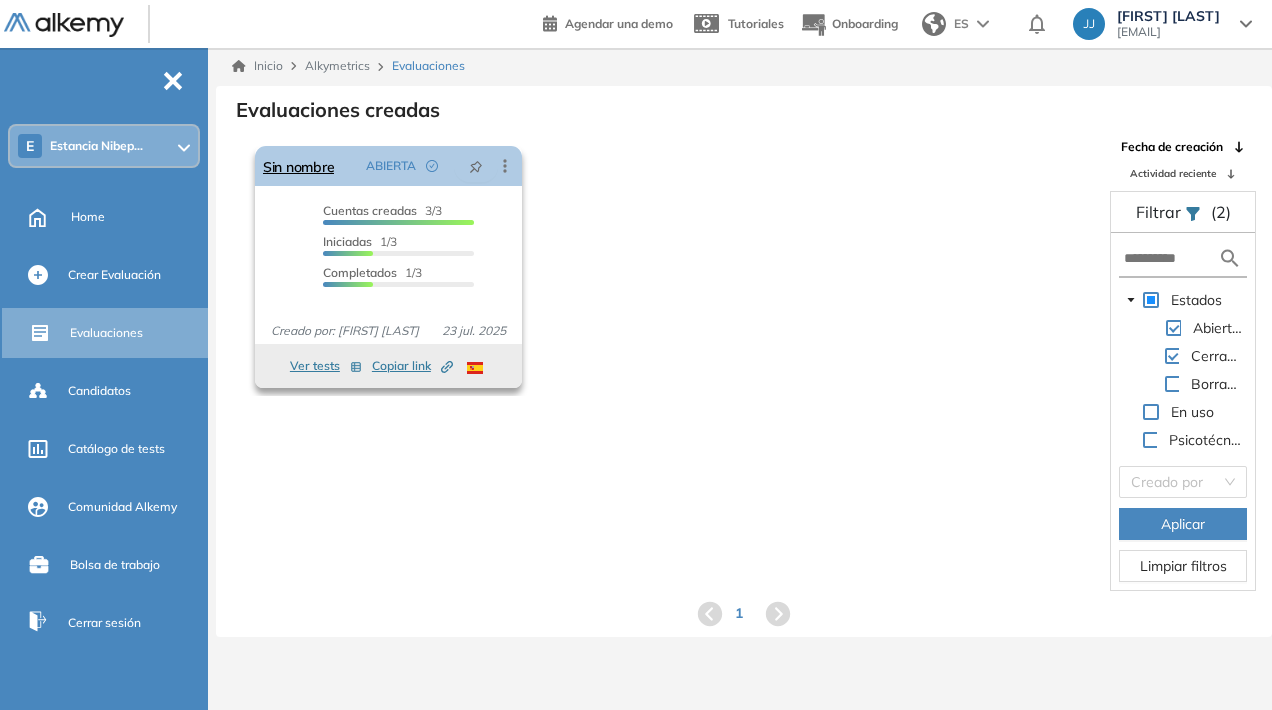 click 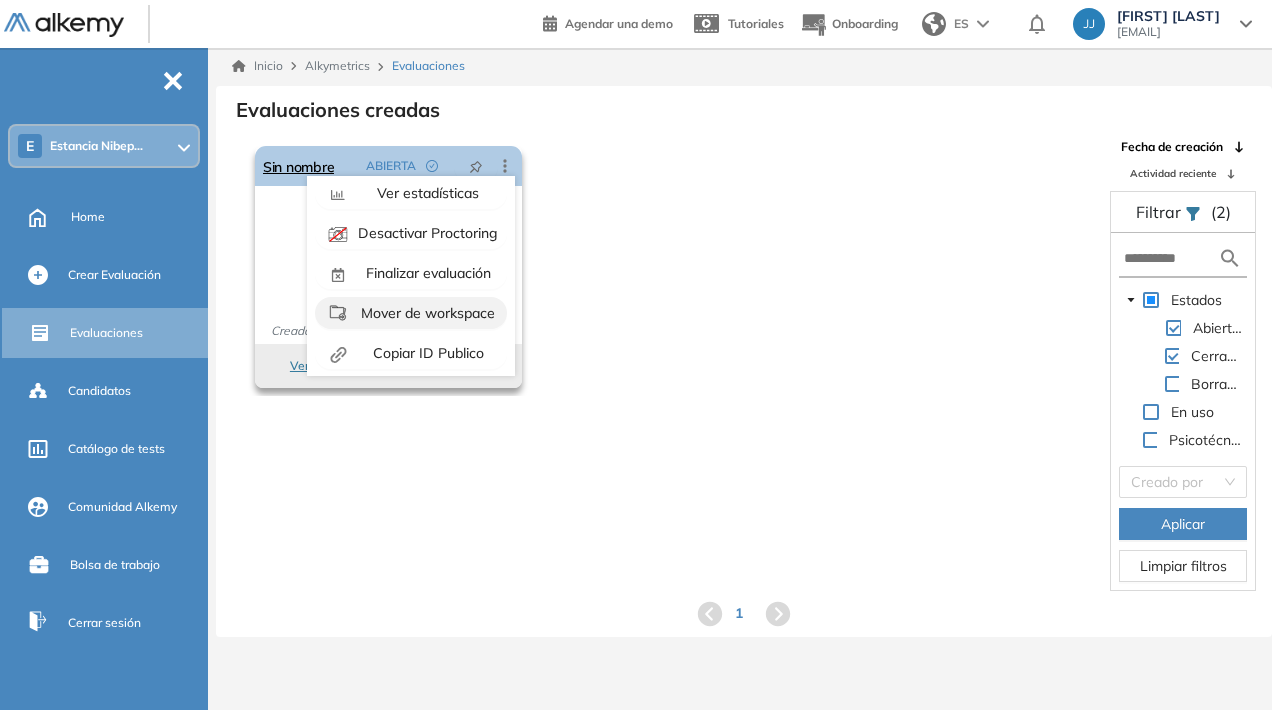 scroll, scrollTop: 125, scrollLeft: 0, axis: vertical 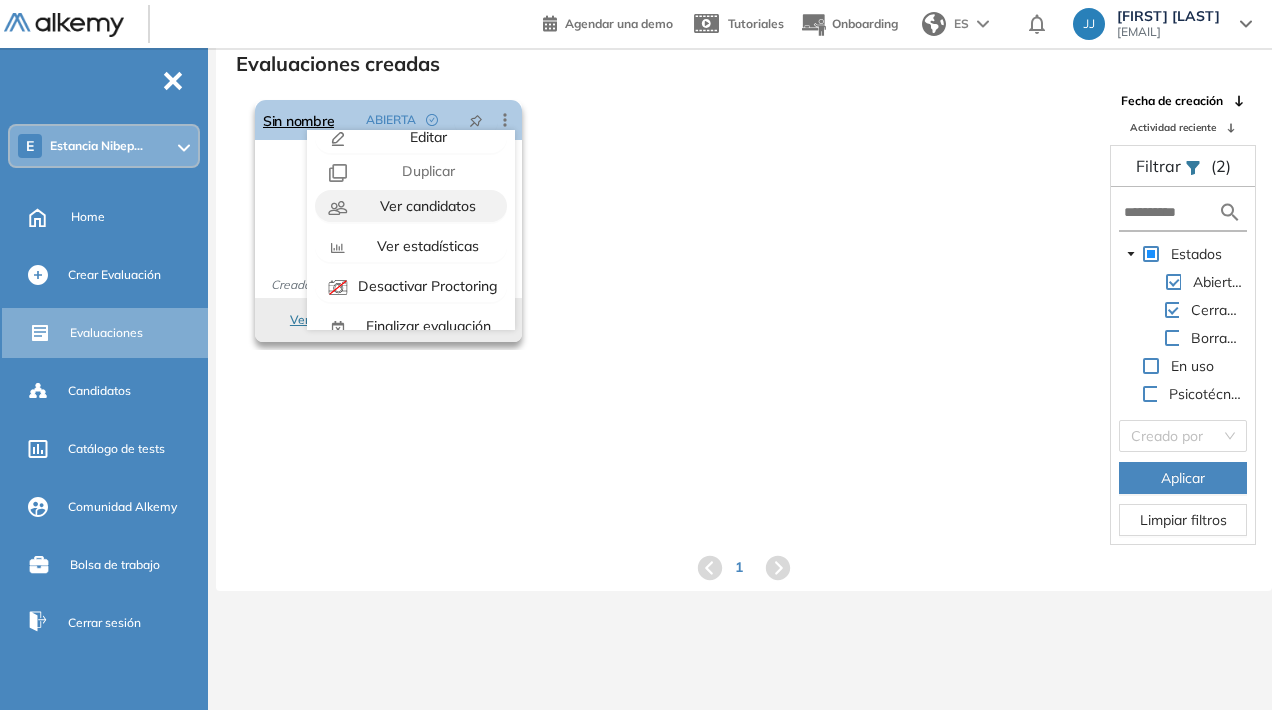 drag, startPoint x: 403, startPoint y: 207, endPoint x: 424, endPoint y: 219, distance: 24.186773 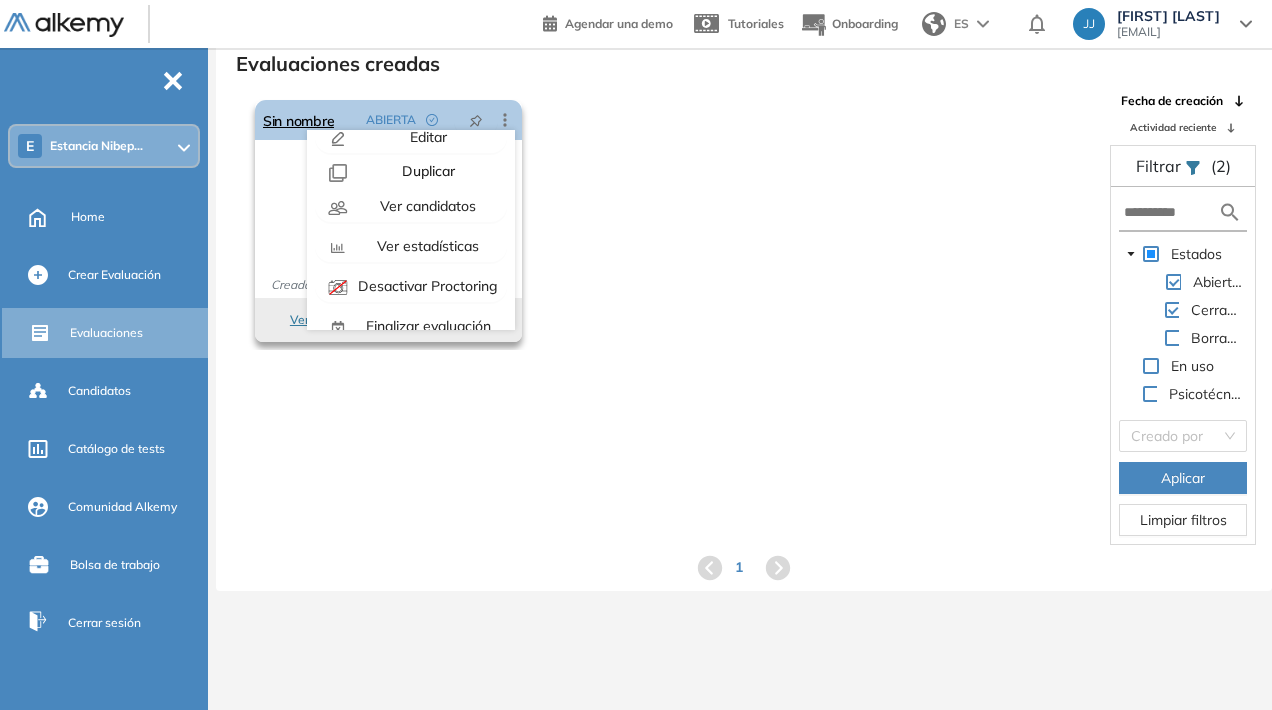 scroll, scrollTop: 0, scrollLeft: 0, axis: both 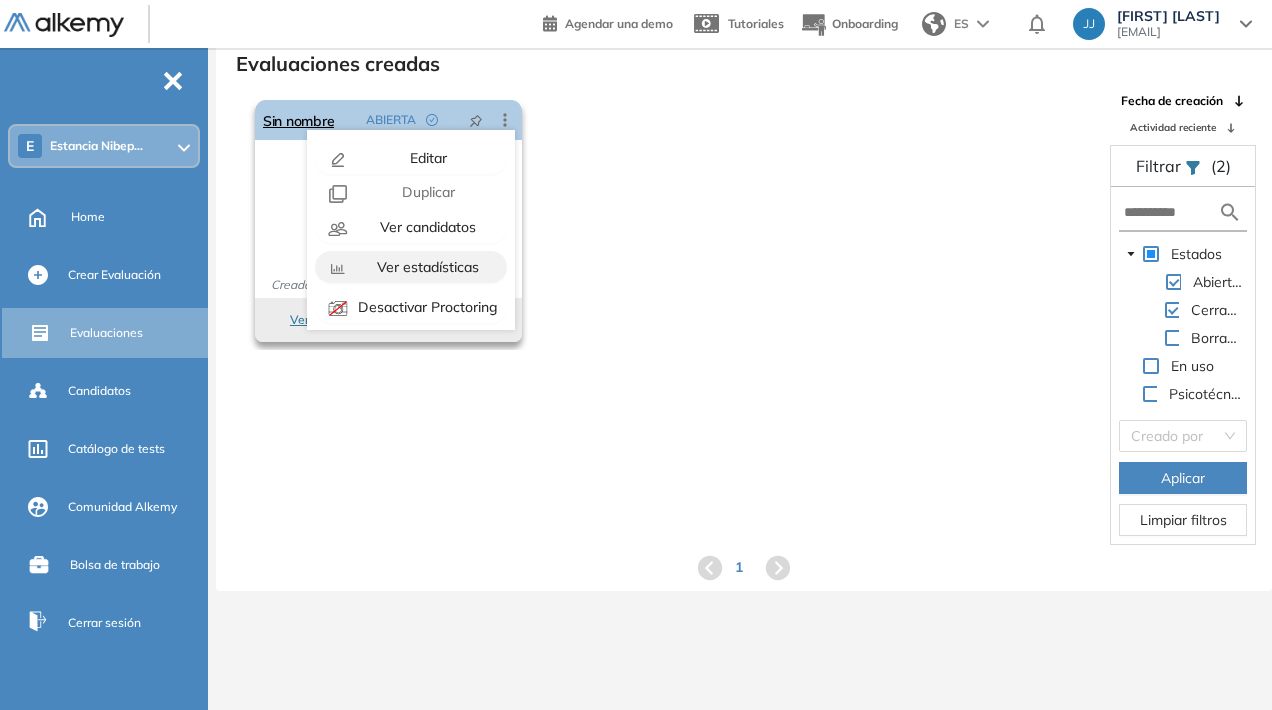 click on "Ver estadísticas" at bounding box center [426, 267] 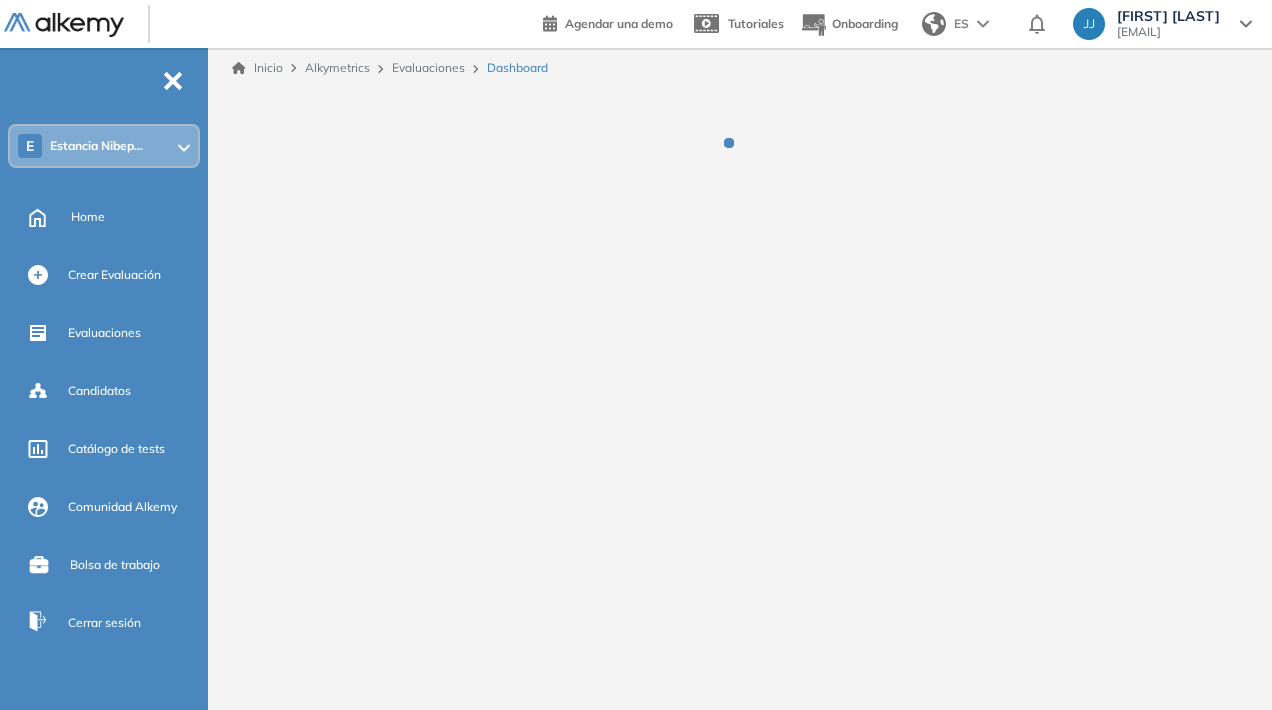 scroll, scrollTop: 0, scrollLeft: 0, axis: both 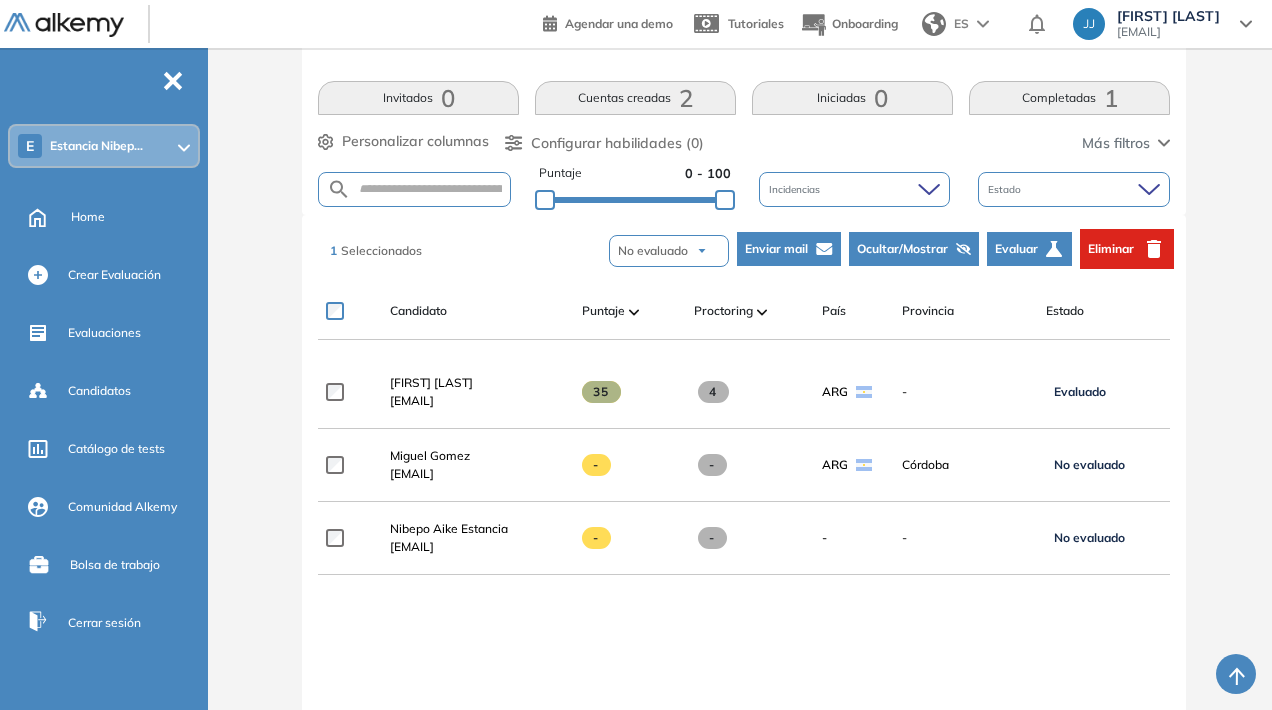 click on "Ocultar/Mostrar" at bounding box center [902, 249] 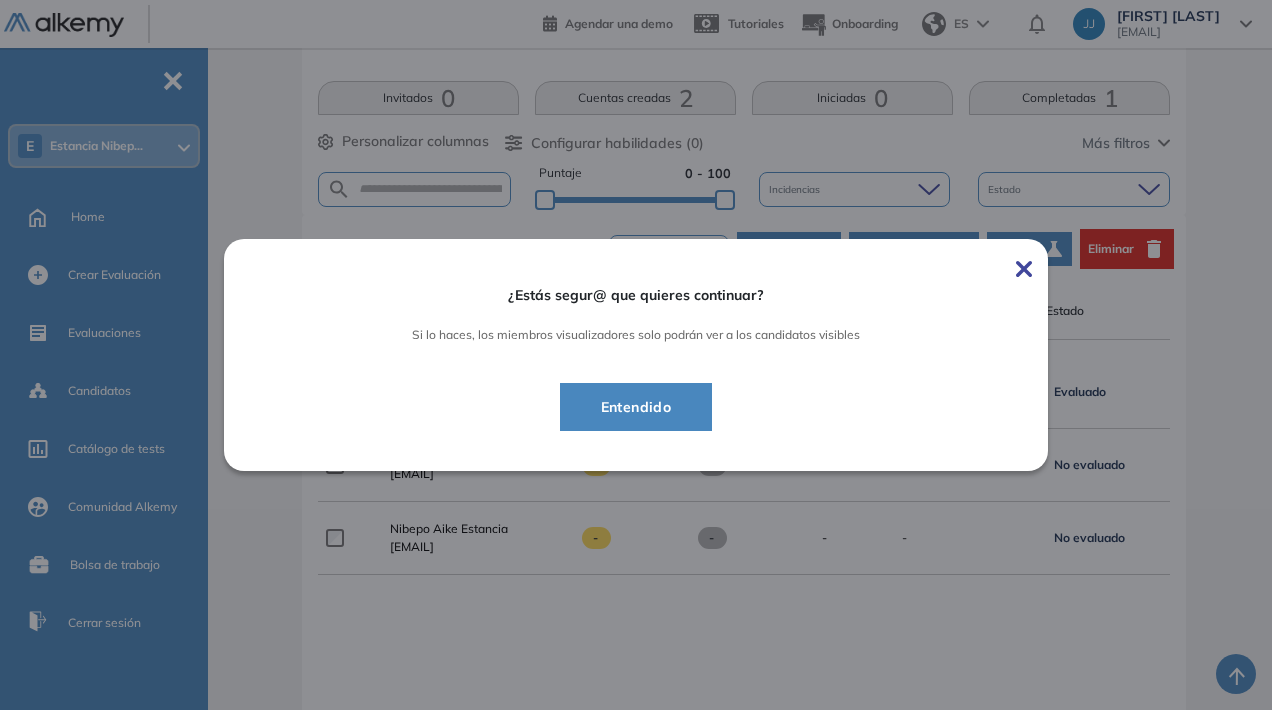 click at bounding box center [1024, 269] 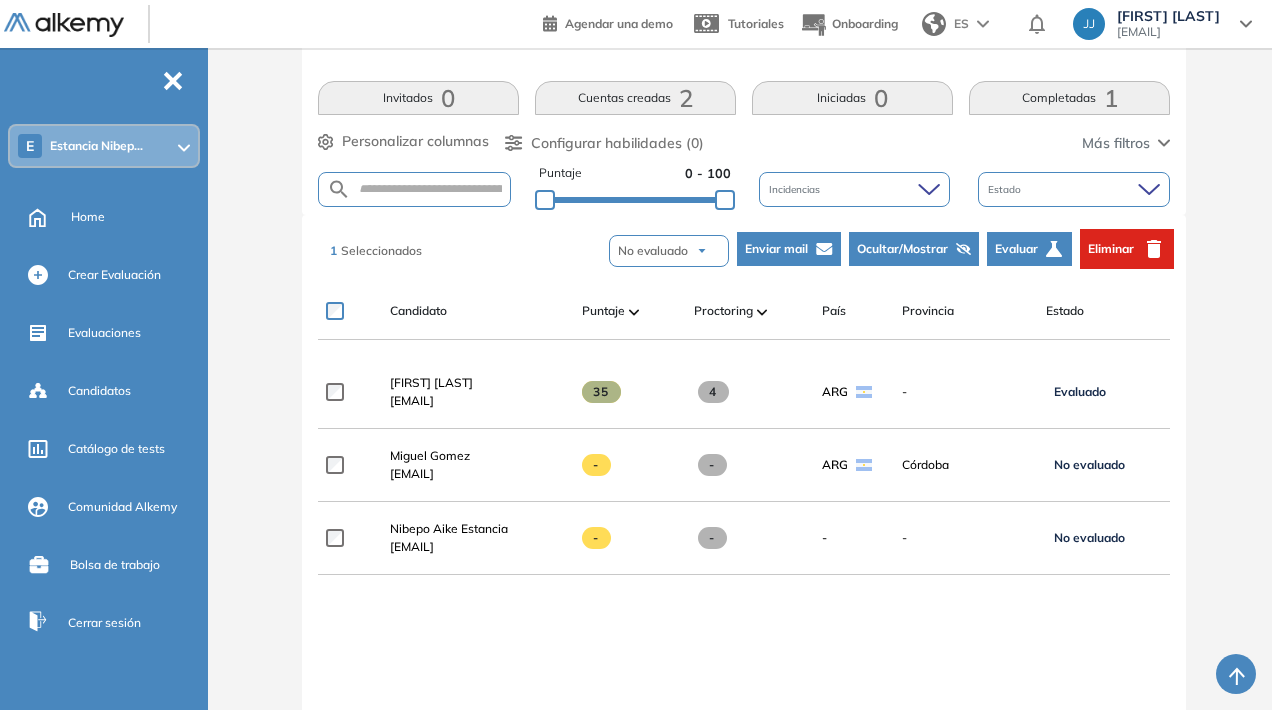 click on "Evaluar" at bounding box center [1016, 249] 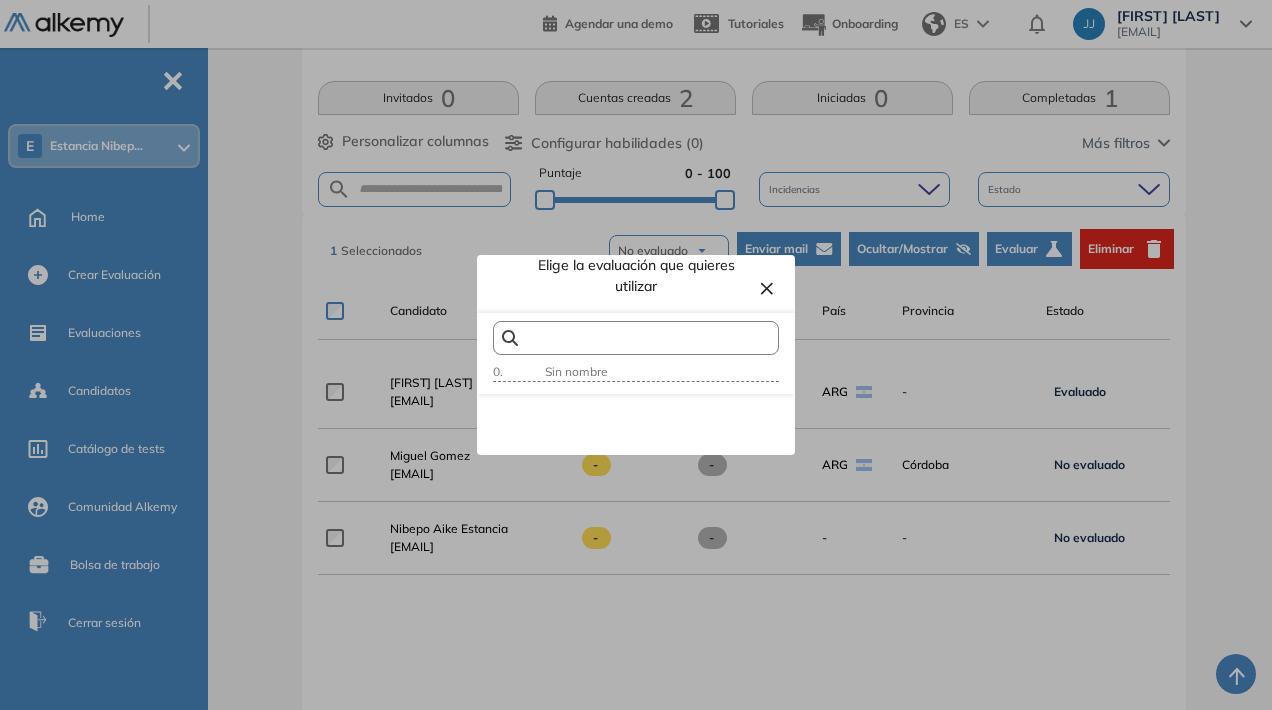 click at bounding box center (632, 338) 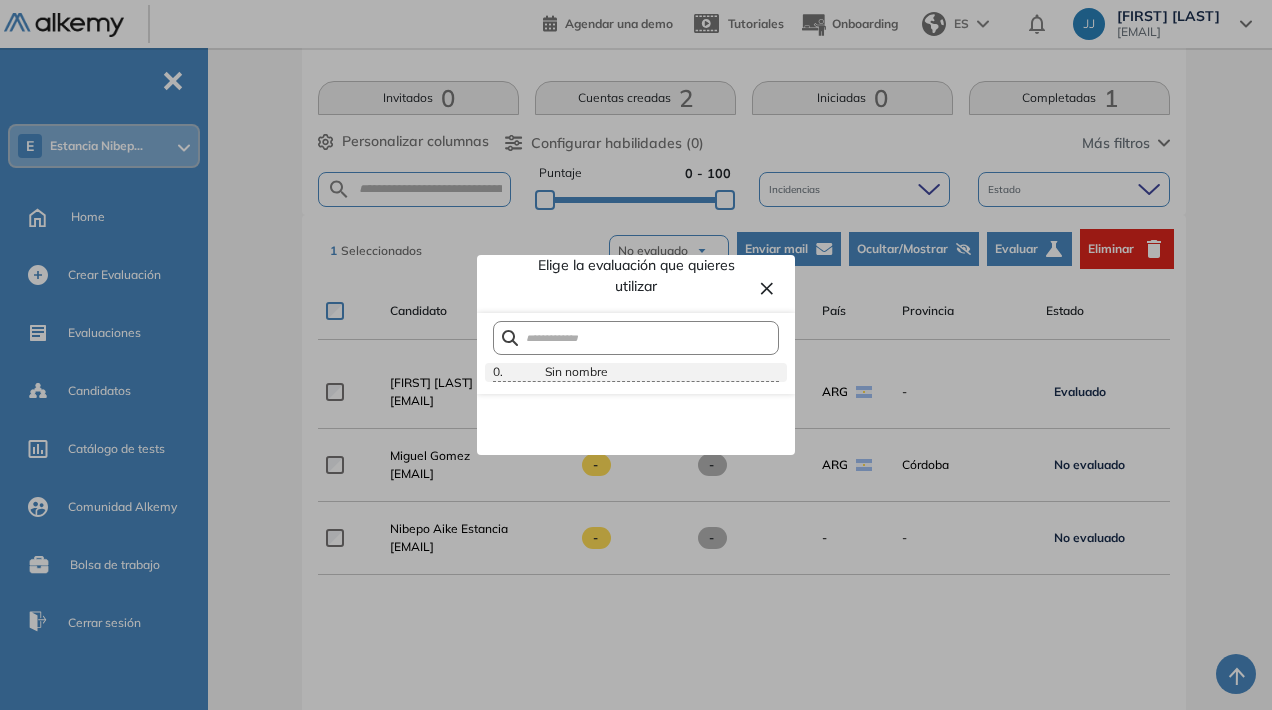 click on "Sin nombre" at bounding box center (660, 372) 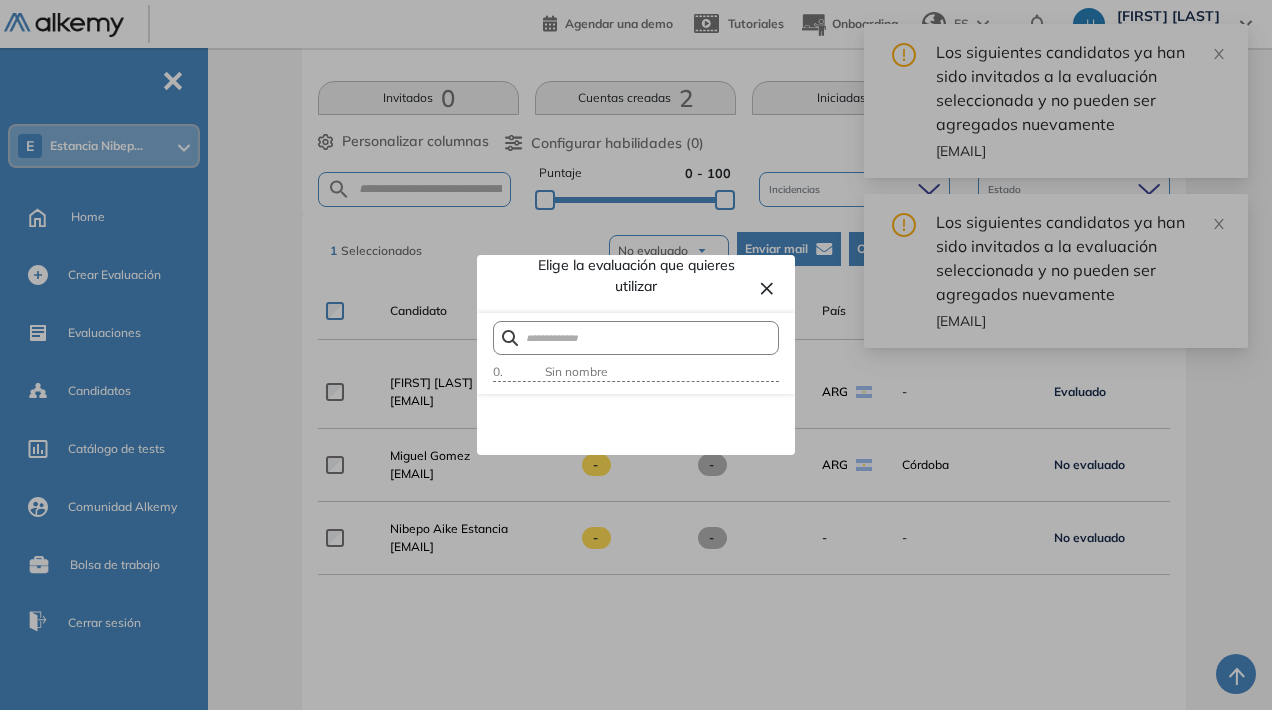click on "× Elige la evaluación que quieres utilizar 0 . Sin nombre" at bounding box center (636, 355) 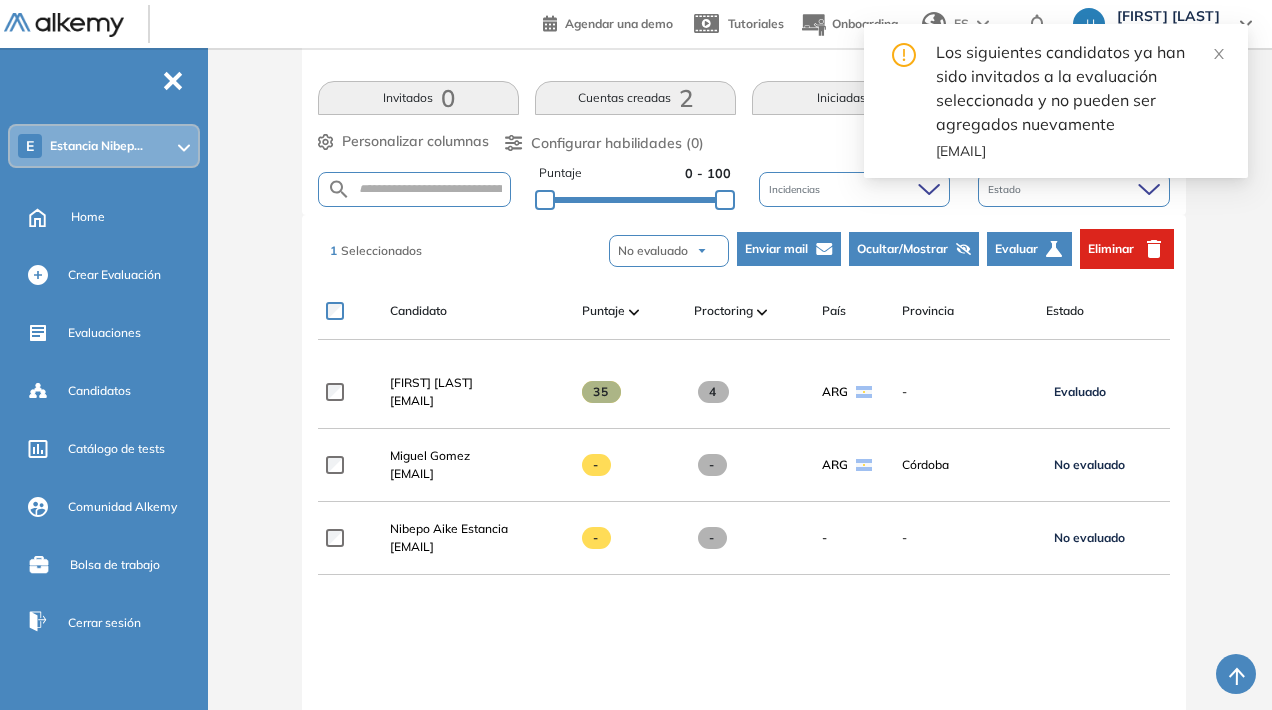 click on "Evaluación : Sin nombre Abierta Ver evaluación Cerrar evaluación Dashboard Estadísticas Configuraciones opcionales Los siguientes tests ya no están disponibles o tienen una nueva versión Revisa en el catálogo otras opciones o su detalle. Entendido Duplicar Mover 3 Total Candidatos Invitados 0 Cuentas creadas 2 Iniciadas 0 Completadas 1   Personalizar columnas Personalizar columnas Candidato Fijar columna Puntaje Fijar columna Proctoring Fijar columna País Fijar columna Provincia Fijar columna Estado Fijar columna Completado Fijar columna Evaluación Fijar columna Fecha límite Fijar columna Resolución de problemas - Intermedio Personalidad Alkemy - INAP Intereses y Motivación - Parte 1 Razonamiento Lógico - Intermedio Intereses y Motivación - Parte 2 Cancelar Aplicar Configurar habilidades (0) Más filtros Puntaje 0 - 100 Incidencias Estado 1 Seleccionados No evaluado No evaluado Evaluado A entrevistar Entrevistado Finalista Oferta enviada Oferta rechazada Sin respuesta Rechazado Contratado País" at bounding box center [744, 374] 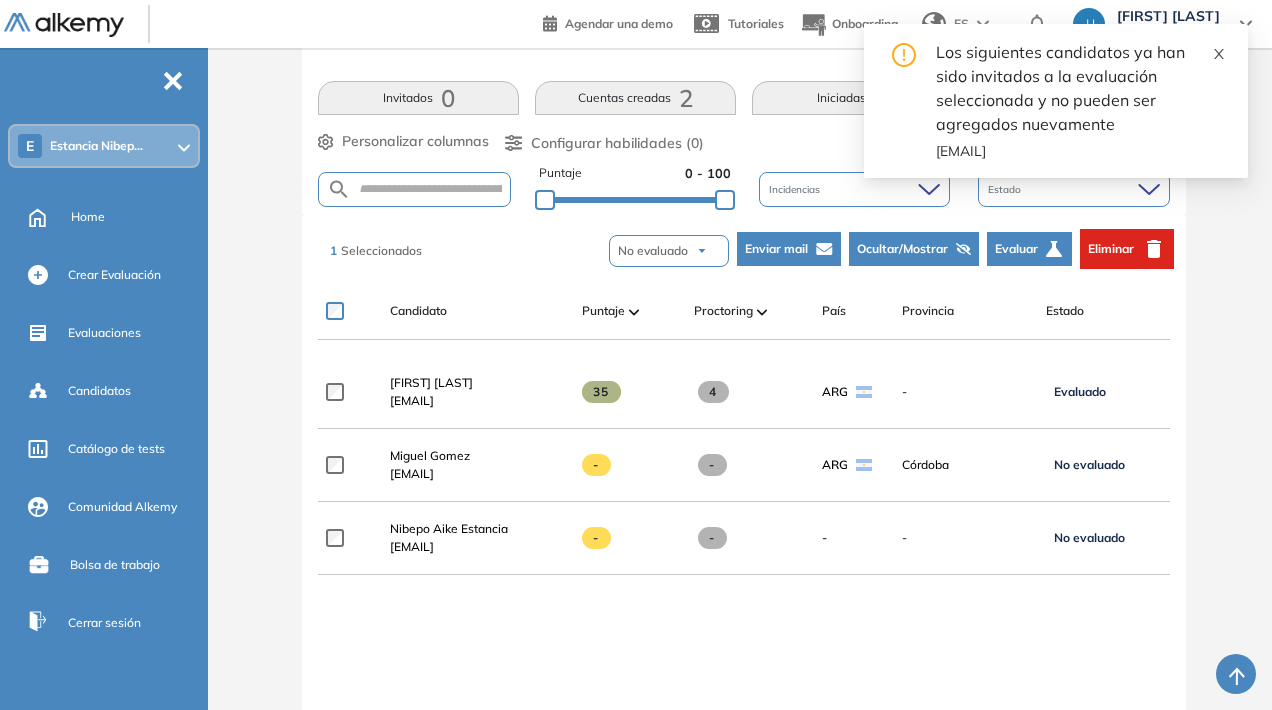click 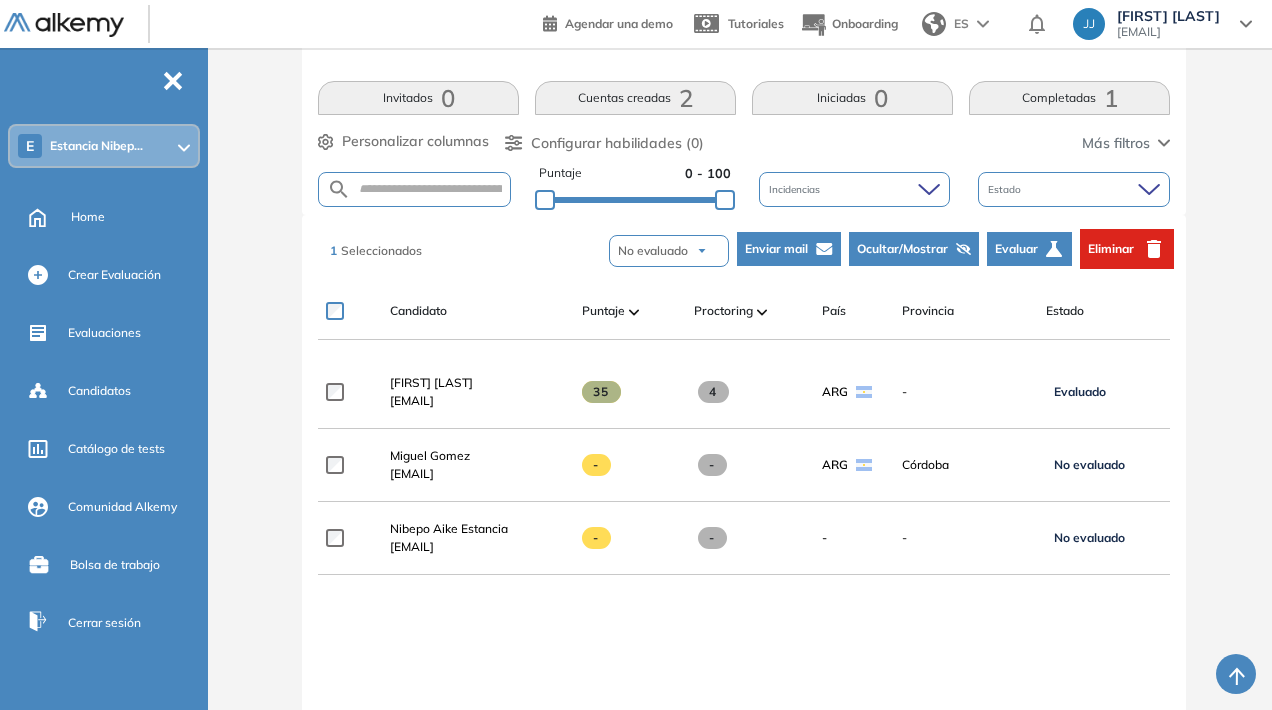 scroll, scrollTop: 0, scrollLeft: 80, axis: horizontal 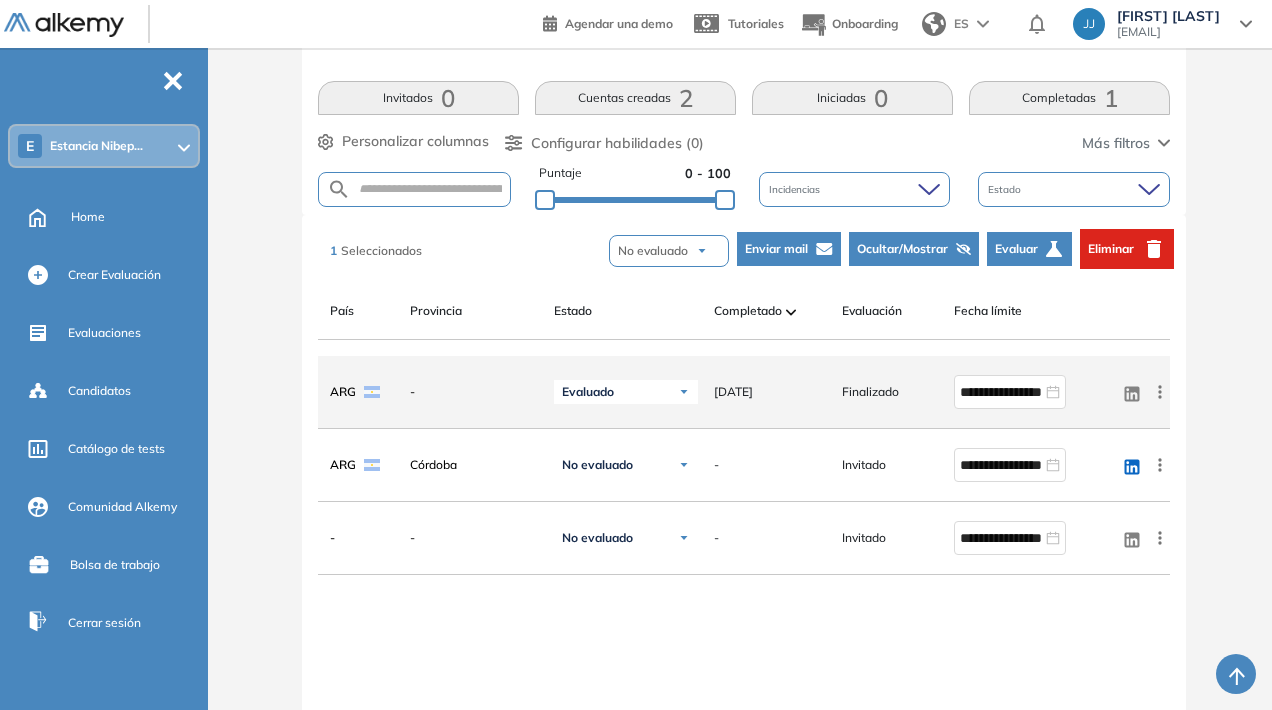 click on "Finalizado" 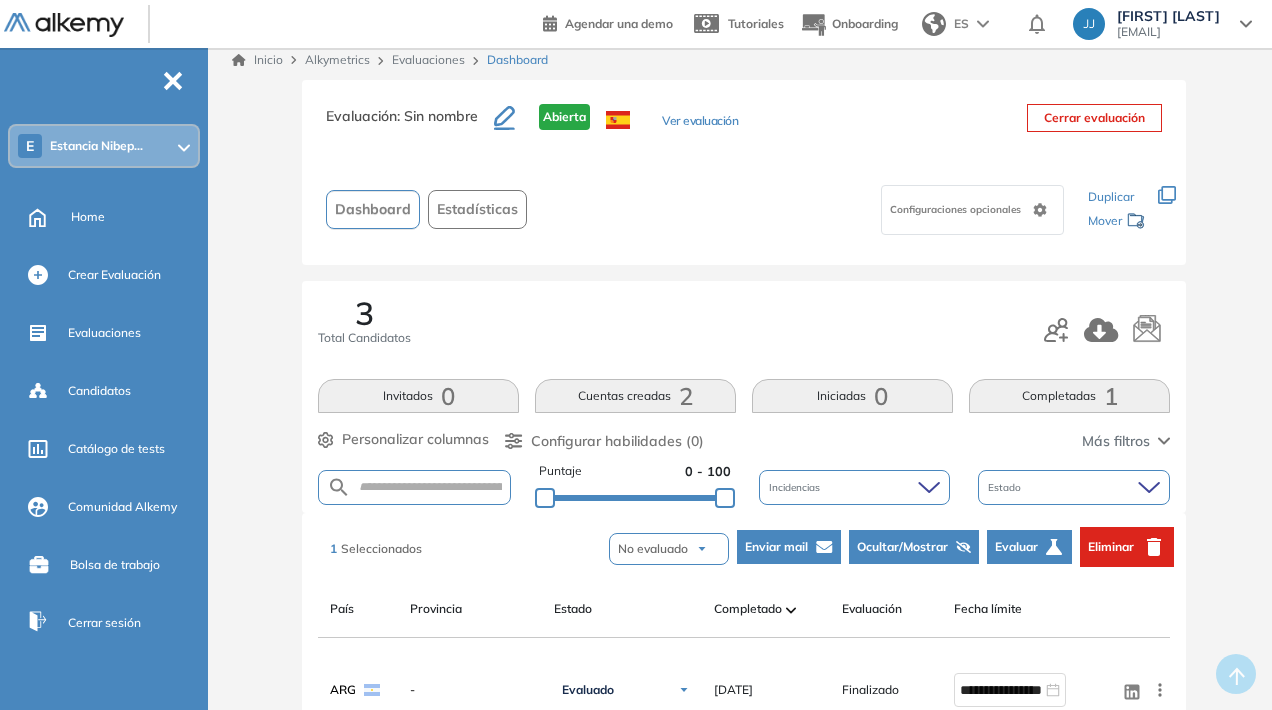 scroll, scrollTop: 0, scrollLeft: 0, axis: both 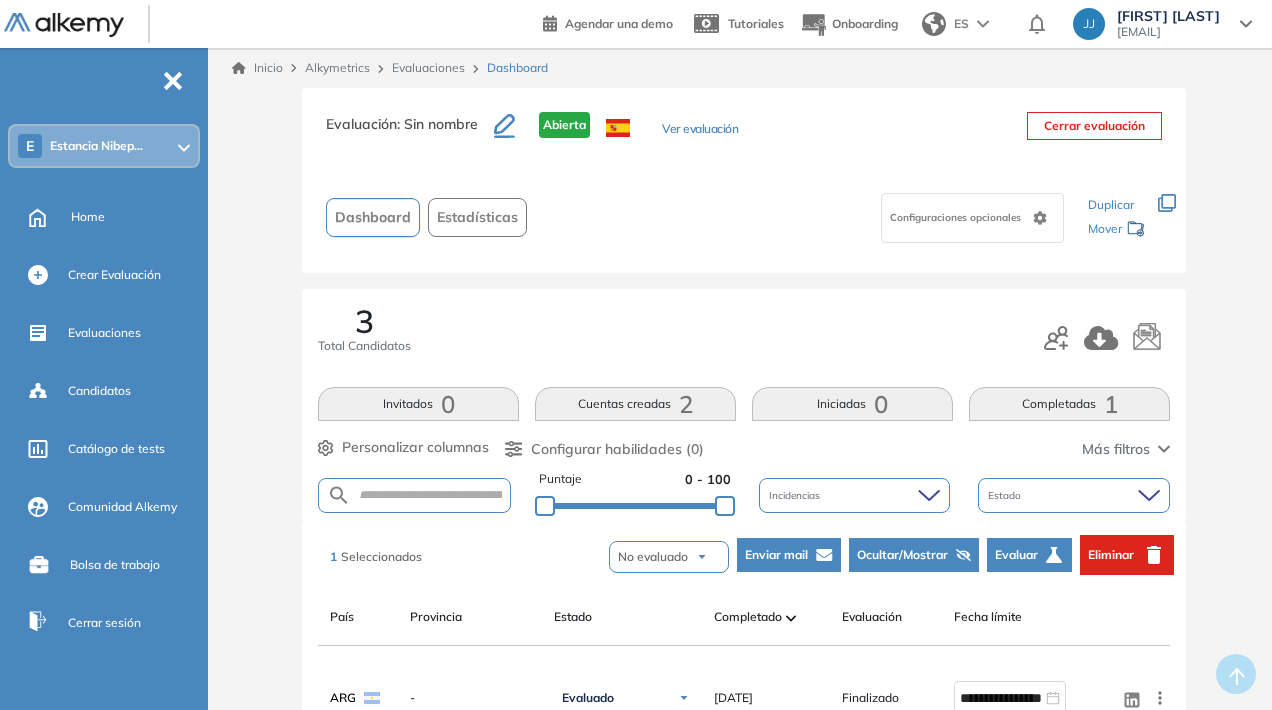 click on "Ver evaluación" at bounding box center [700, 130] 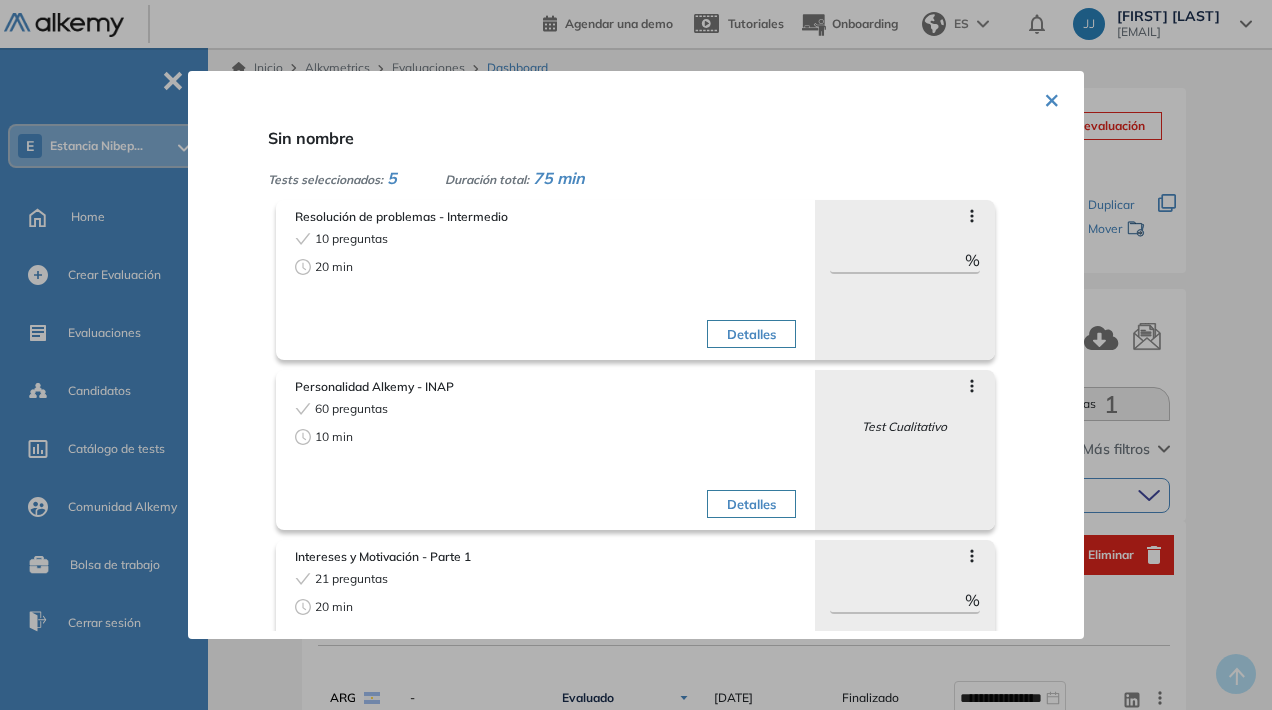 click on "×" at bounding box center [1052, 98] 